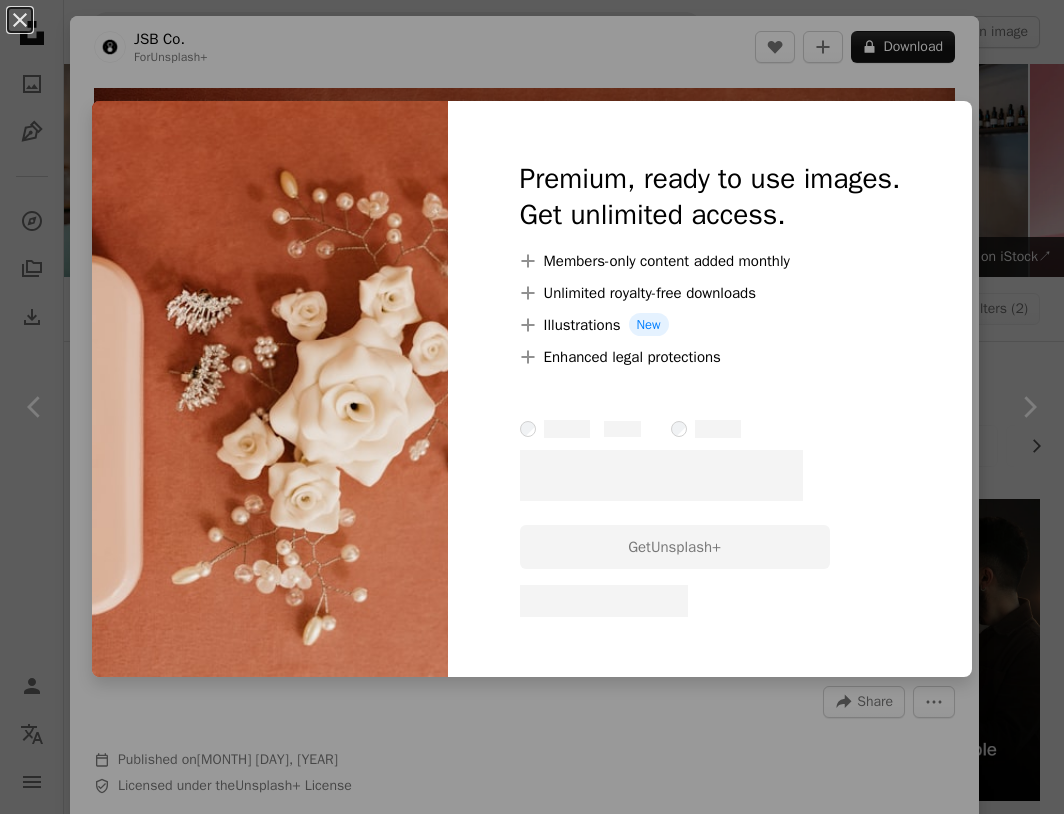 scroll, scrollTop: 452, scrollLeft: 0, axis: vertical 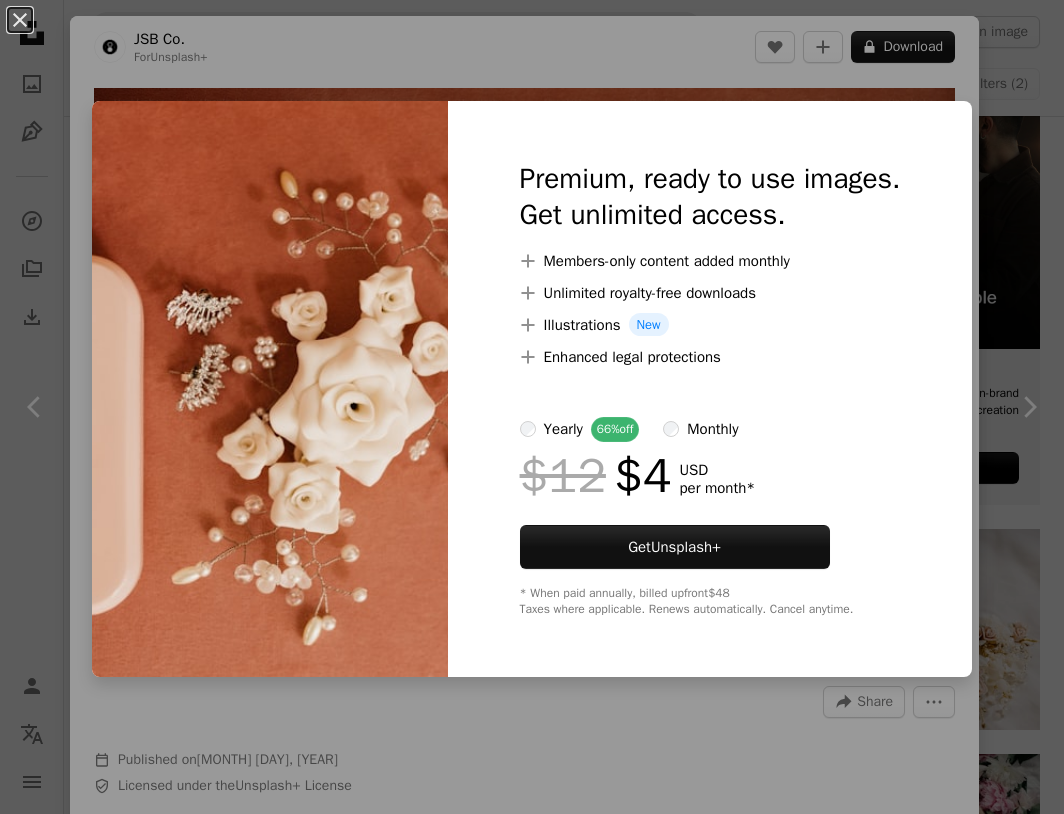 click on "An X shape Premium, ready to use images. Get unlimited access. A plus sign Members-only content added monthly A plus sign Unlimited royalty-free downloads A plus sign Illustrations  New A plus sign Enhanced legal protections yearly 66%  off monthly $12   $4 USD per month * Get  Unsplash+ * When paid annually, billed upfront  $48 Taxes where applicable. Renews automatically. Cancel anytime." at bounding box center (532, 407) 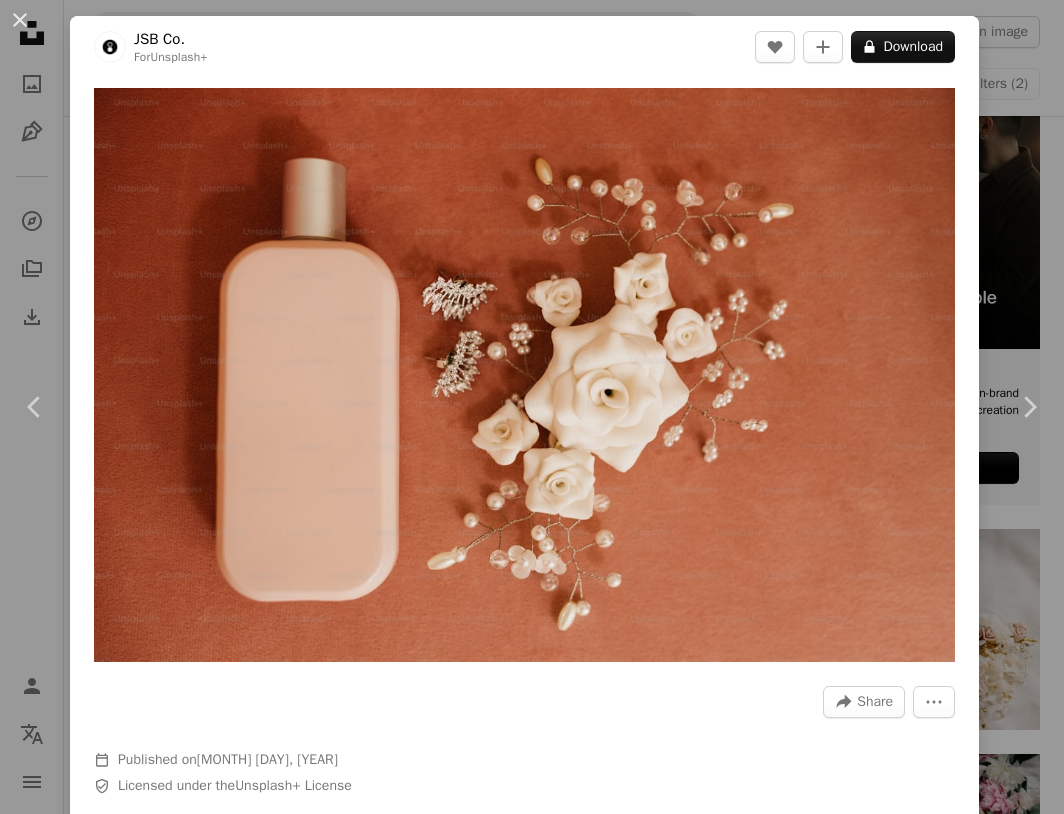 click on "An X shape Chevron left Chevron right JSB Co. For Unsplash+ A heart A plus sign A lock Download Zoom in A forward-right arrow Share More Actions Calendar outlined Published on [MONTH] [DAY], [YEAR] Safety Licensed under the Unsplash+ License shoes perfume still life cosmetics boudoir perfumes heels footwear feminine parfume fragrances ladies shoes Backgrounds From this series Chevron right Plus sign for Unsplash+ Plus sign for Unsplash+ Plus sign for Unsplash+ Plus sign for Unsplash+ Plus sign for Unsplash+ Related images Plus sign for Unsplash+ A heart A plus sign JSB Co. For Unsplash+ A lock Download Plus sign for Unsplash+ A heart A plus sign Getty Images For Unsplash+ A lock Download Plus sign for Unsplash+ A heart A plus sign Dwi Asy Syafa'Atul Ulyah For Unsplash+ A lock Download Plus sign for Unsplash+ A heart A plus sign Getty Images For Unsplash+ A lock Download Plus sign for Unsplash+ A heart A plus sign Getty Images For Unsplash+ A lock Download Plus sign for Unsplash+ A heart A plus sign For" at bounding box center [532, 407] 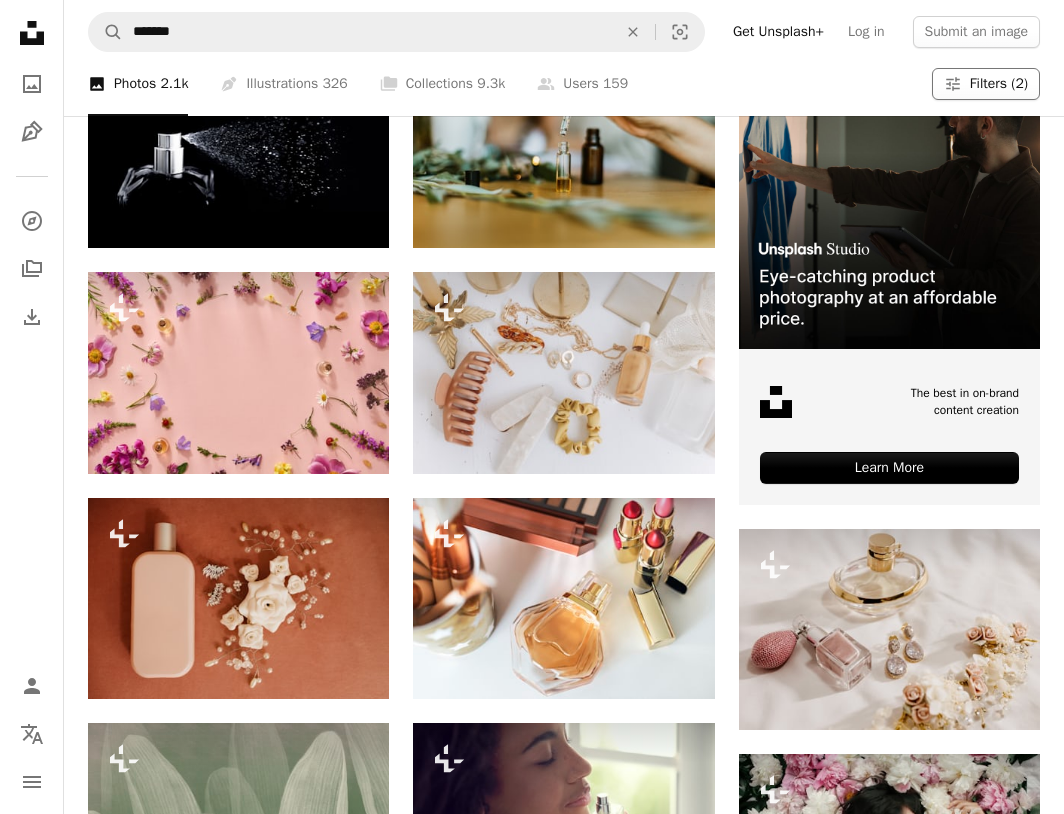 click on "Filters" 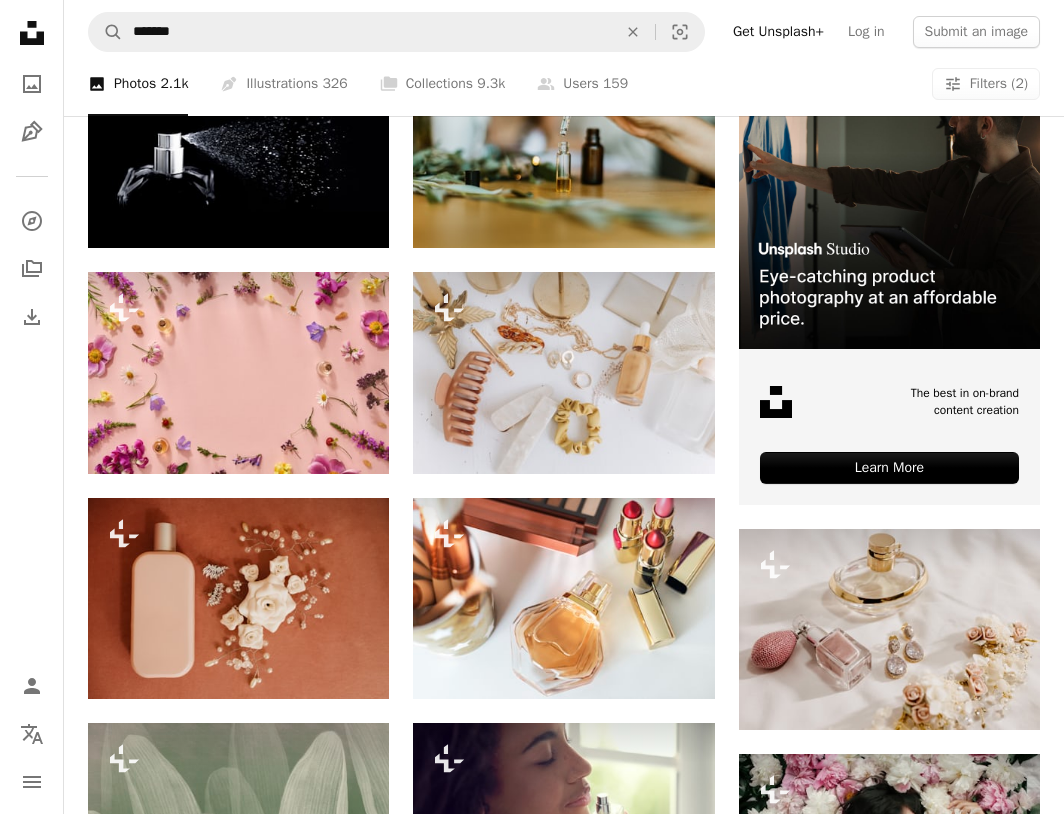 click on "Free" at bounding box center [532, 4132] 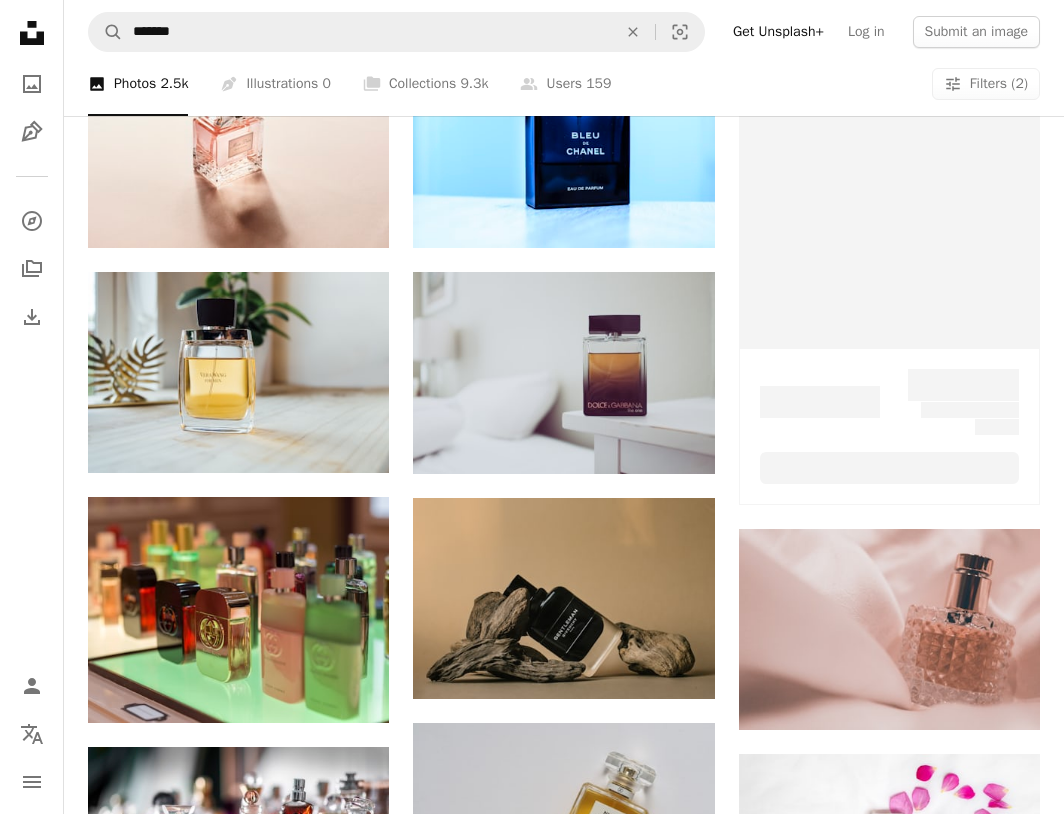 scroll, scrollTop: 0, scrollLeft: 0, axis: both 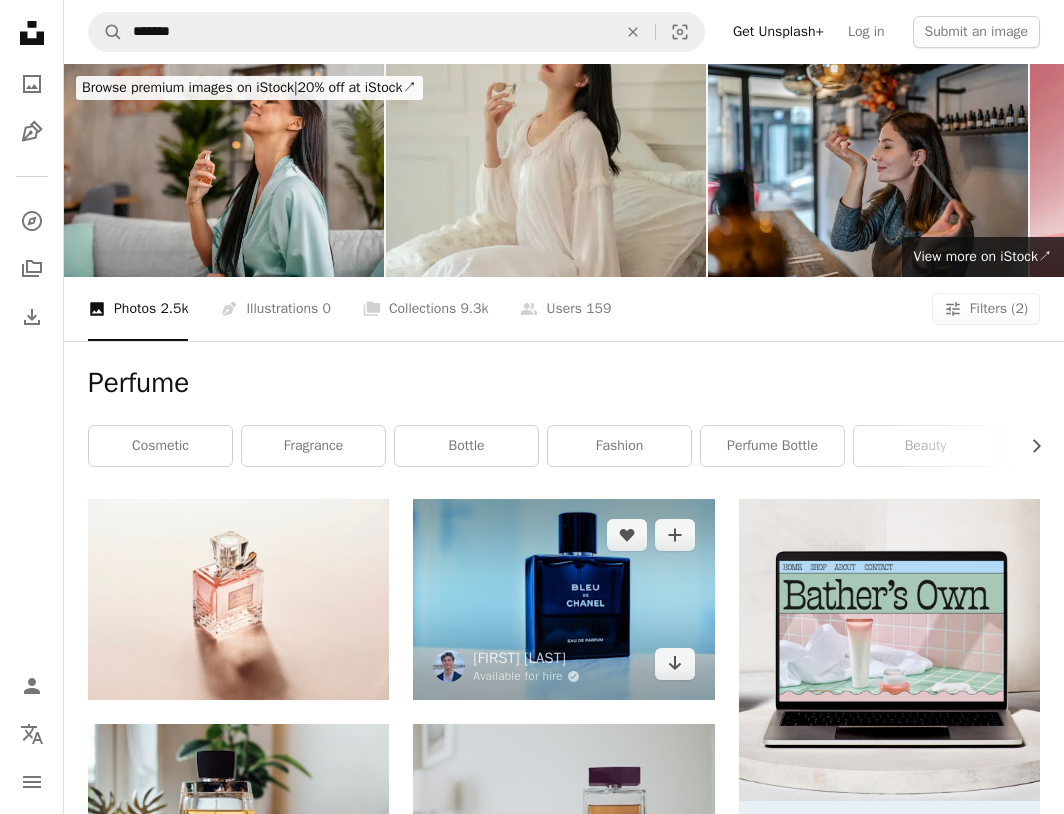 click at bounding box center (563, 599) 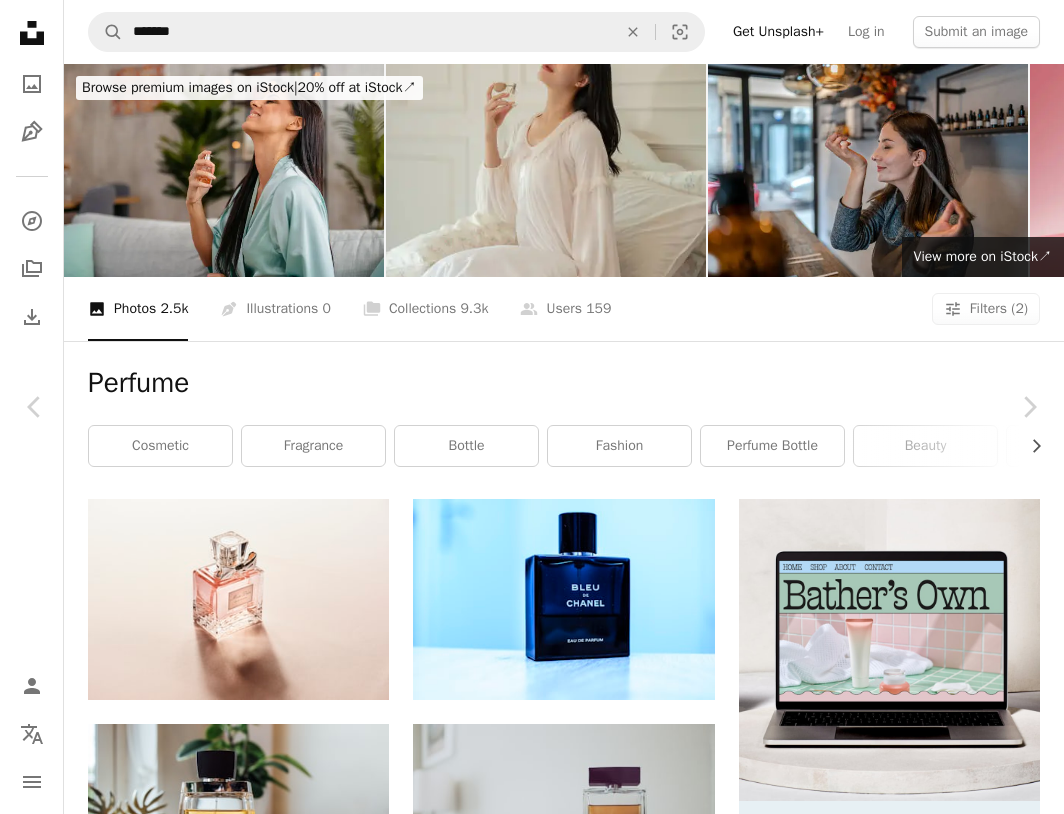 click on "Chevron down" 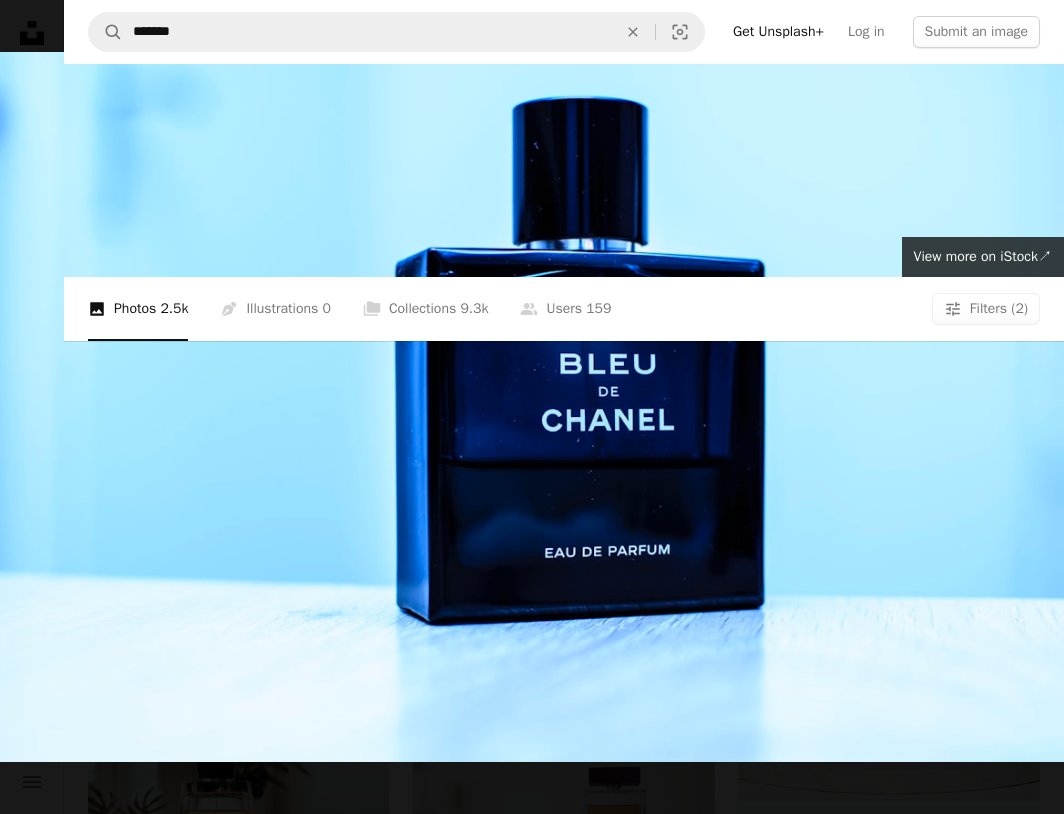 click at bounding box center (532, 407) 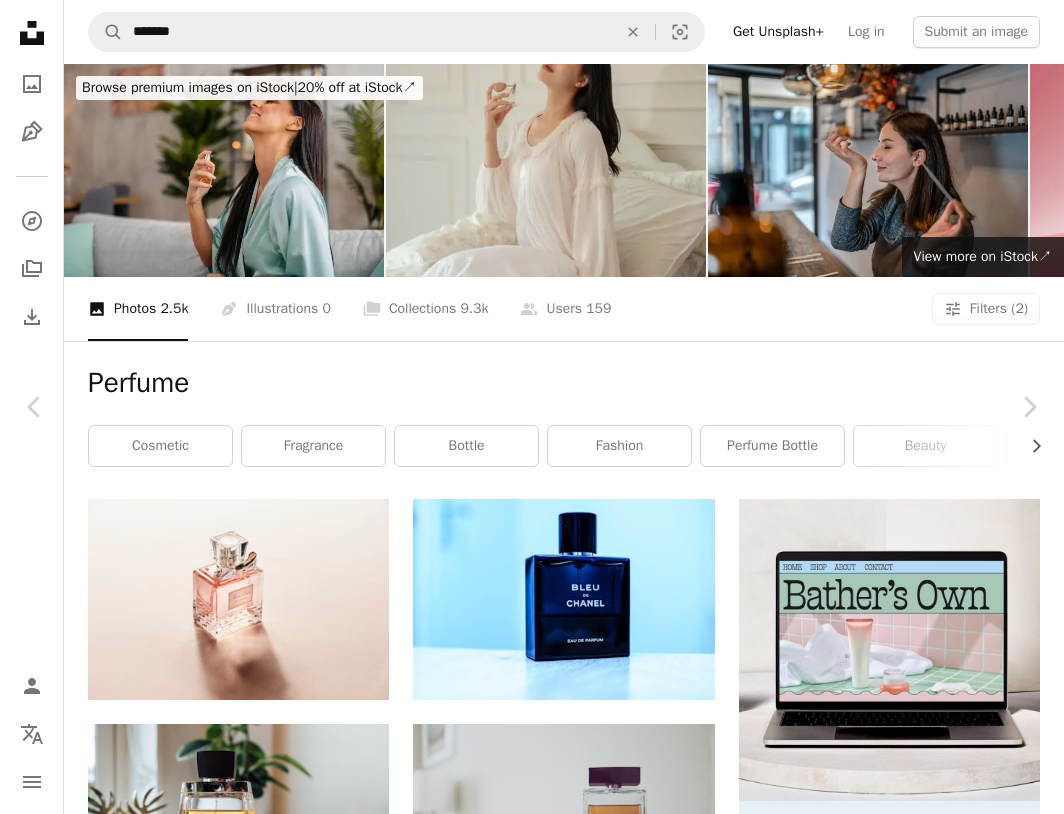 click on "A forward-right arrow Share Info icon Info More Actions Bleu de Chanel A map marker Gouda, Netherlands Calendar outlined Published on April 10, 2018 Camera NIKON CORPORATION, NIKON D5300 Safety Free to use under the Unsplash License blue perfume glass bottle object macro fragrance chanel detail closeup parfum bleu furniture chair cosmetics netherlands cup gouda aftershave Public domain images Browse premium related images on iStock | Save 20% with code UNSPLASH20 View more on iStock ↗ Related images A heart A plus sign [FIRST] [LAST] Arrow pointing down A heart A plus sign an_vision Available for hire A checkmark inside of a circle Arrow pointing down A heart A plus sign [FIRST] [LAST] Available for hire A checkmark inside of a circle Arrow pointing down Plus sign for Unsplash+ A heart A plus sign For For" at bounding box center [532, 18533] 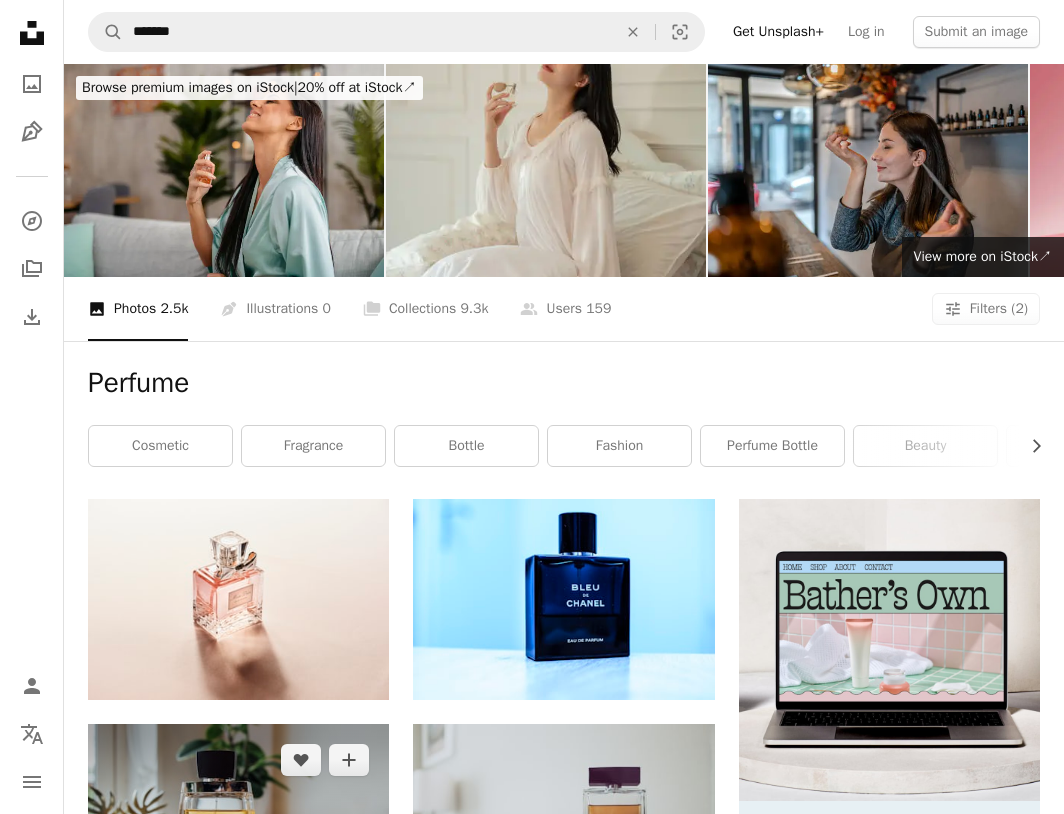click at bounding box center (238, 824) 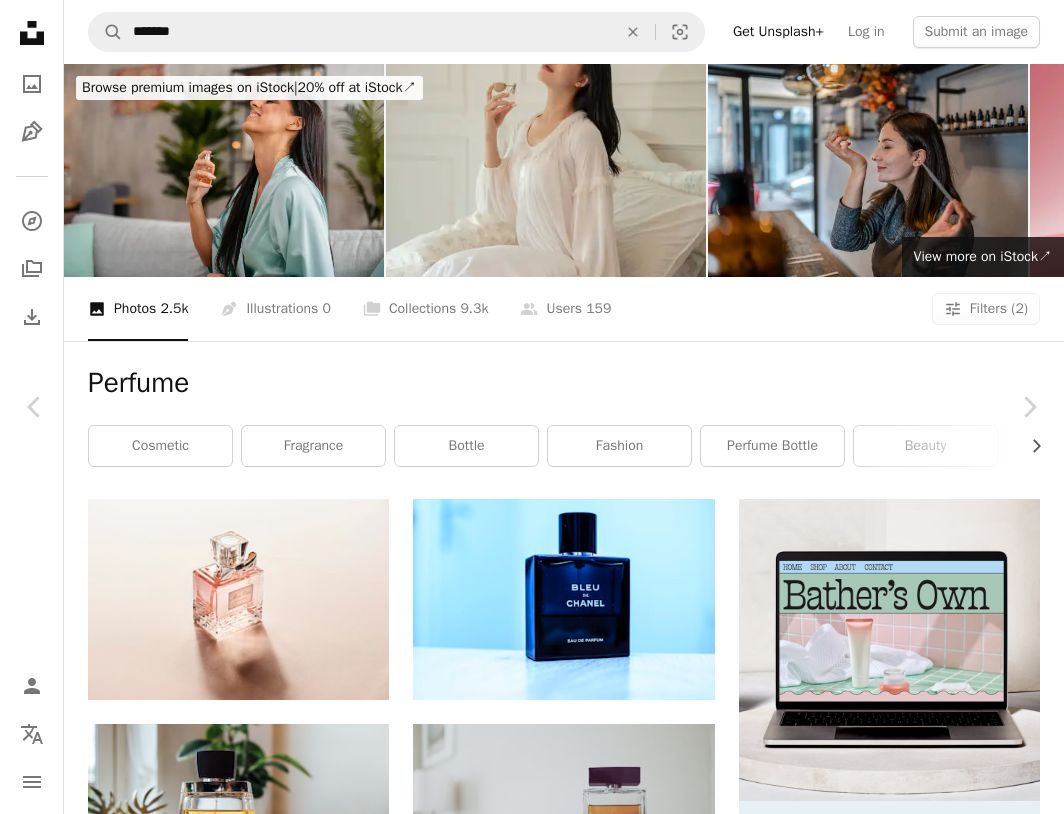 scroll, scrollTop: 1588, scrollLeft: 0, axis: vertical 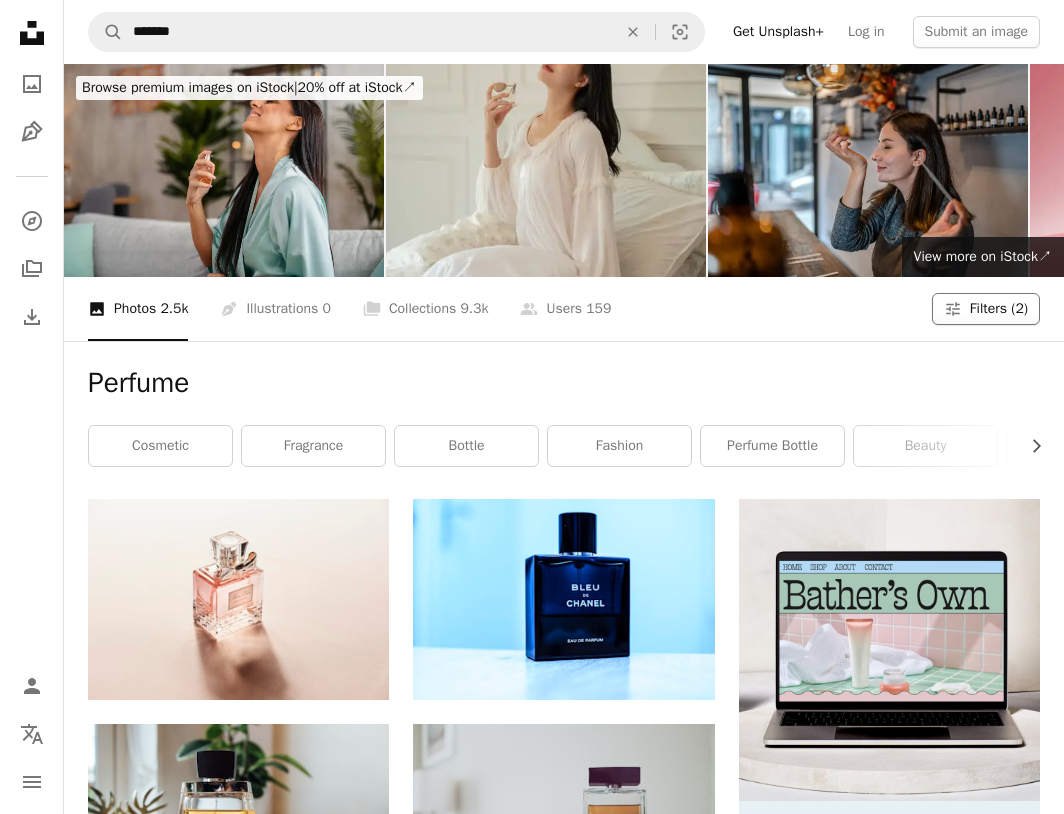 click on "Filters (2)" at bounding box center (999, 309) 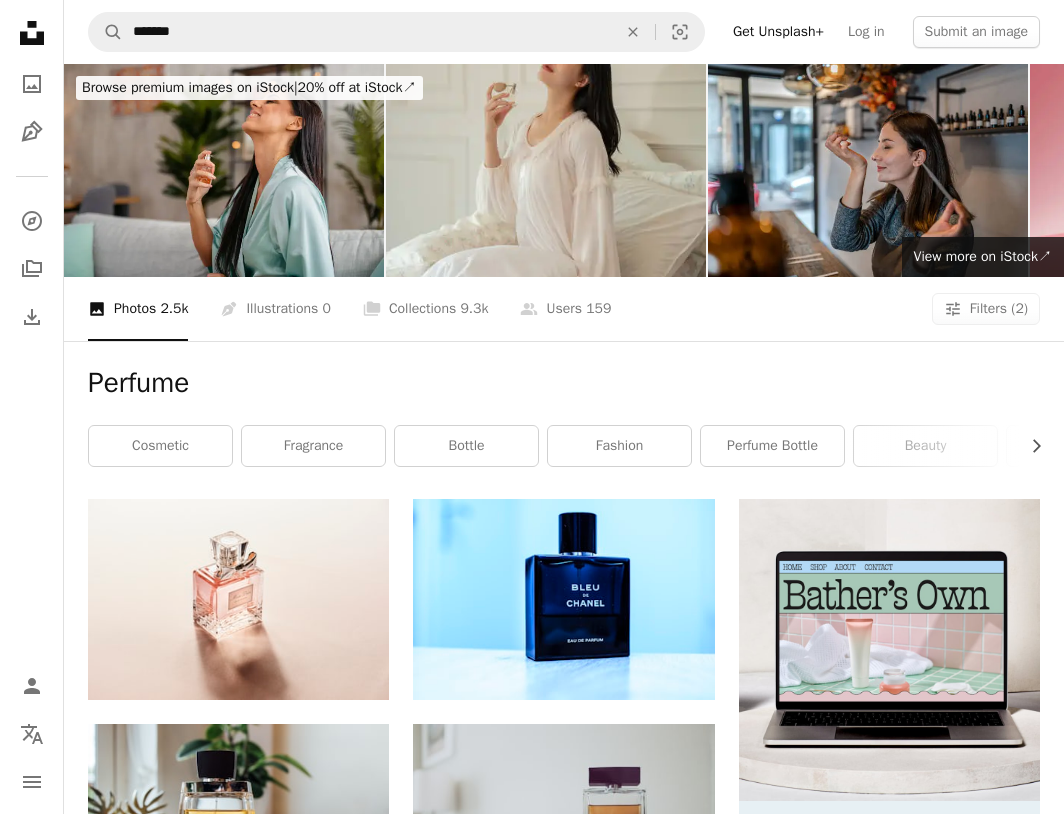 click on "All" at bounding box center (532, 18470) 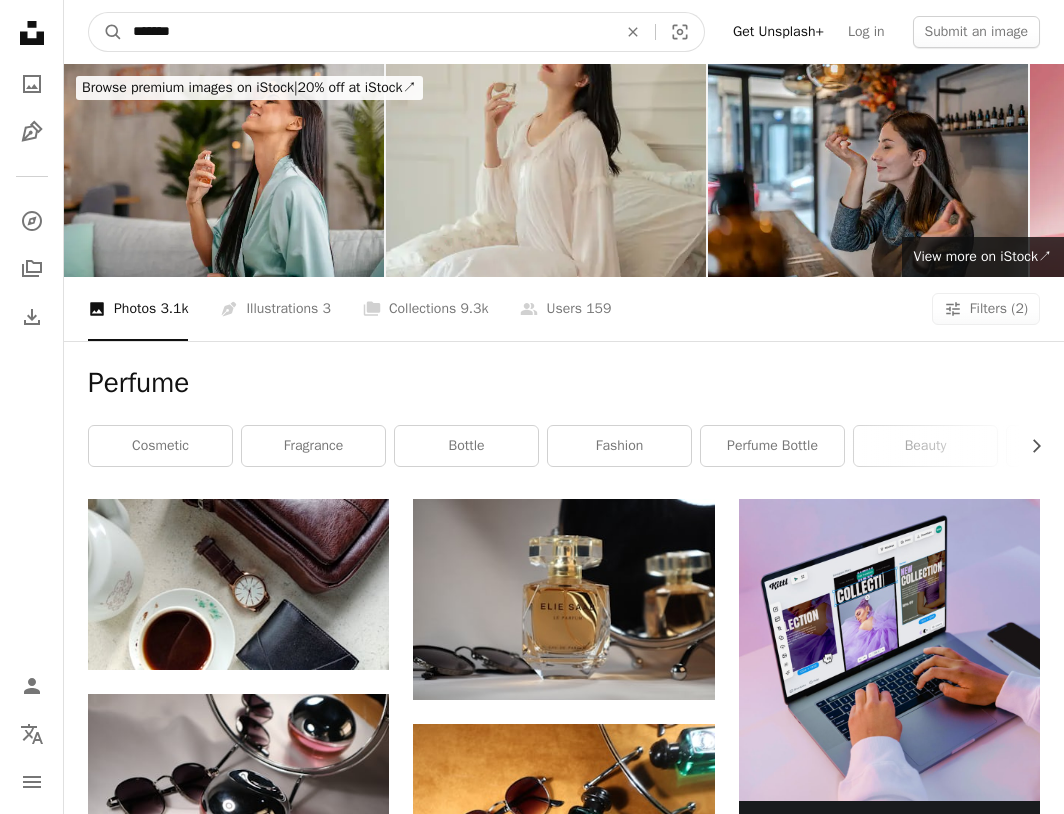 click on "*******" at bounding box center [367, 32] 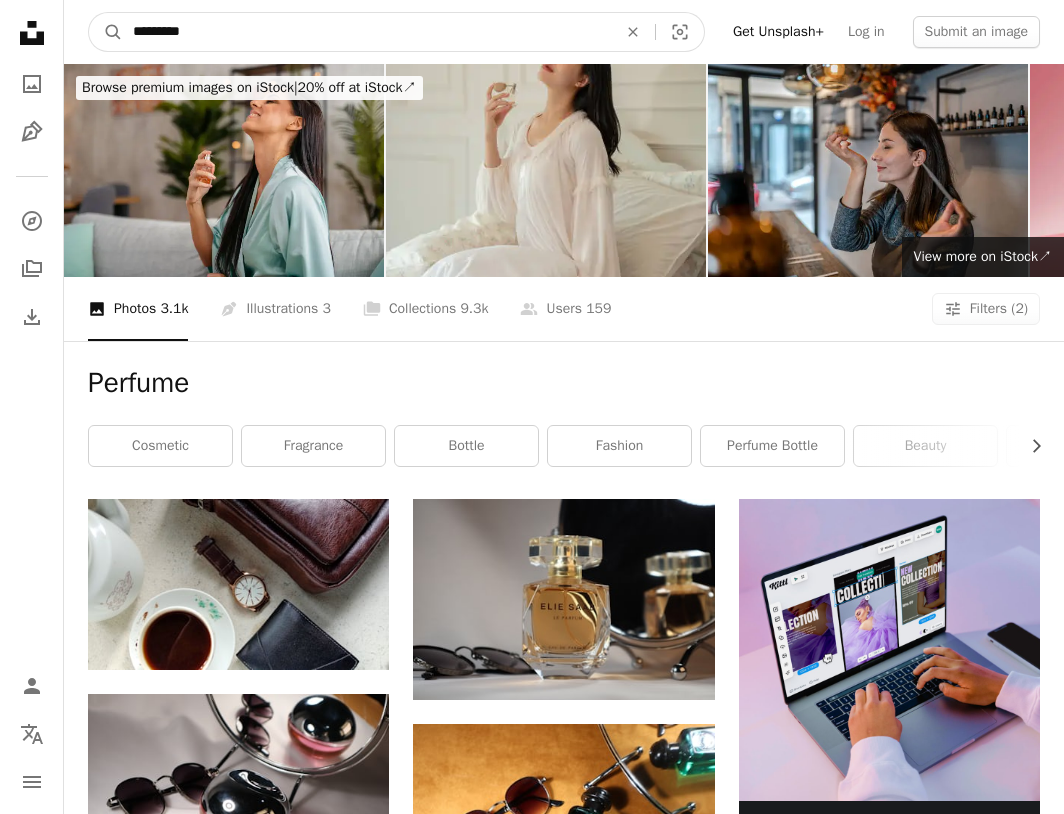 type on "**********" 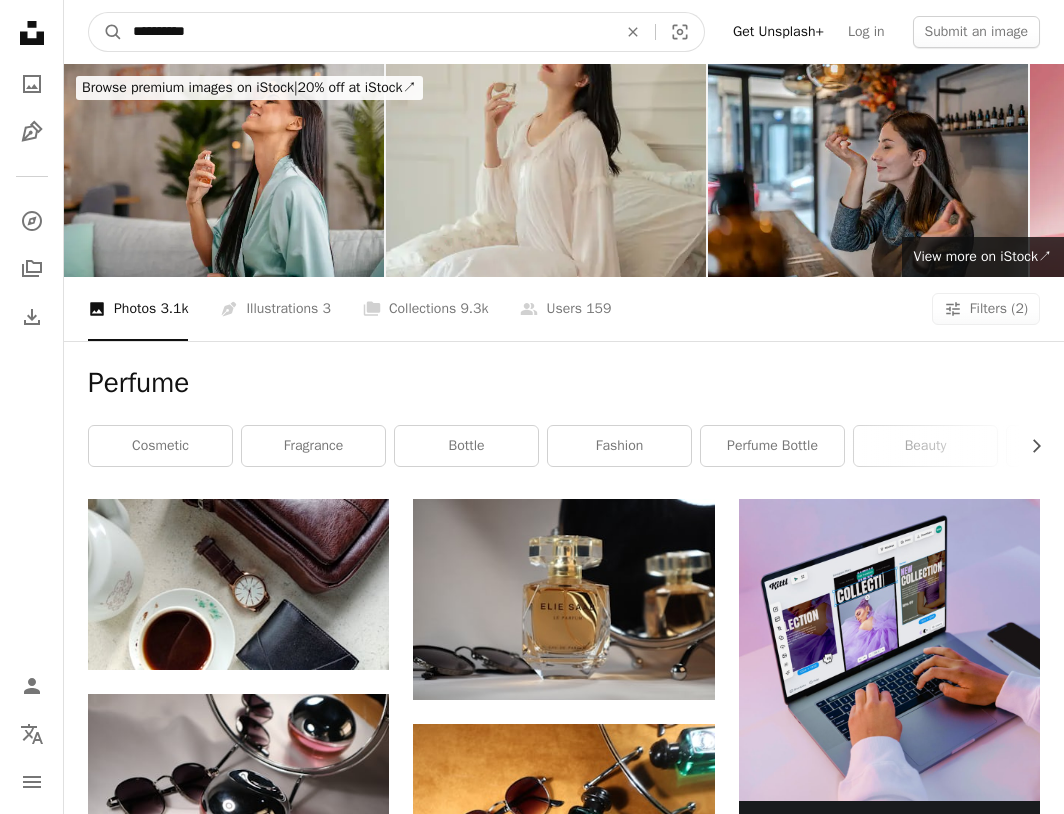 click on "A magnifying glass" at bounding box center [106, 32] 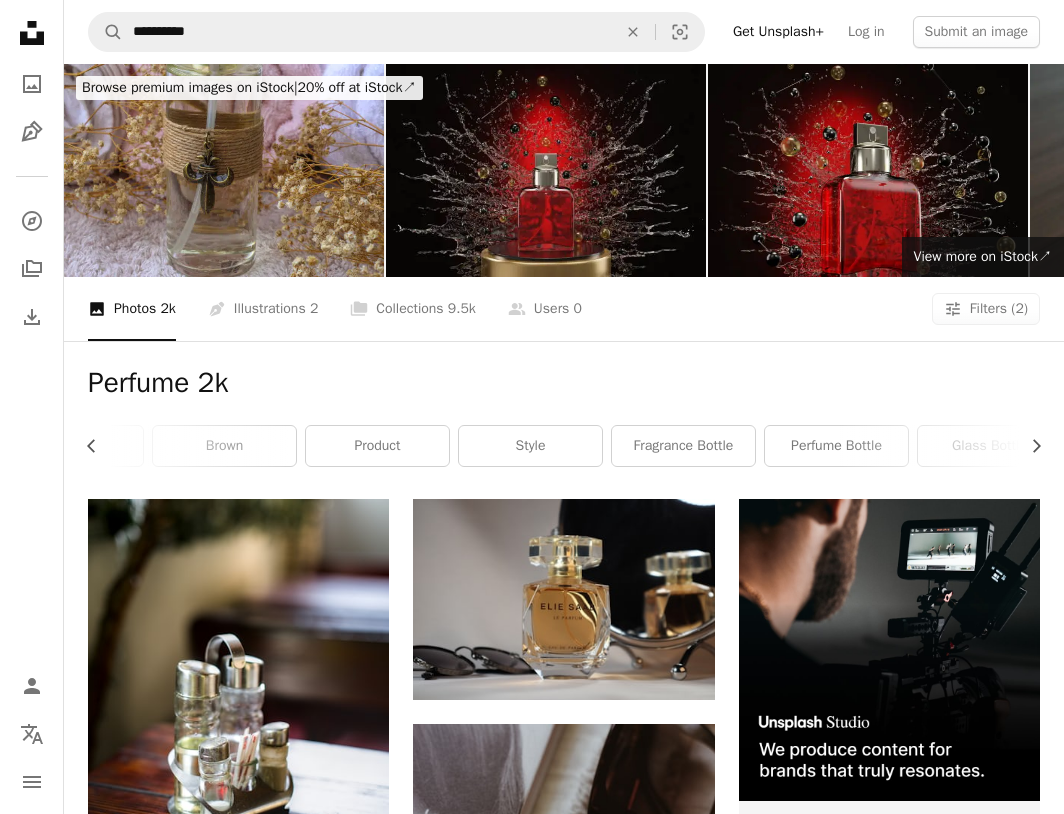 scroll, scrollTop: 0, scrollLeft: 876, axis: horizontal 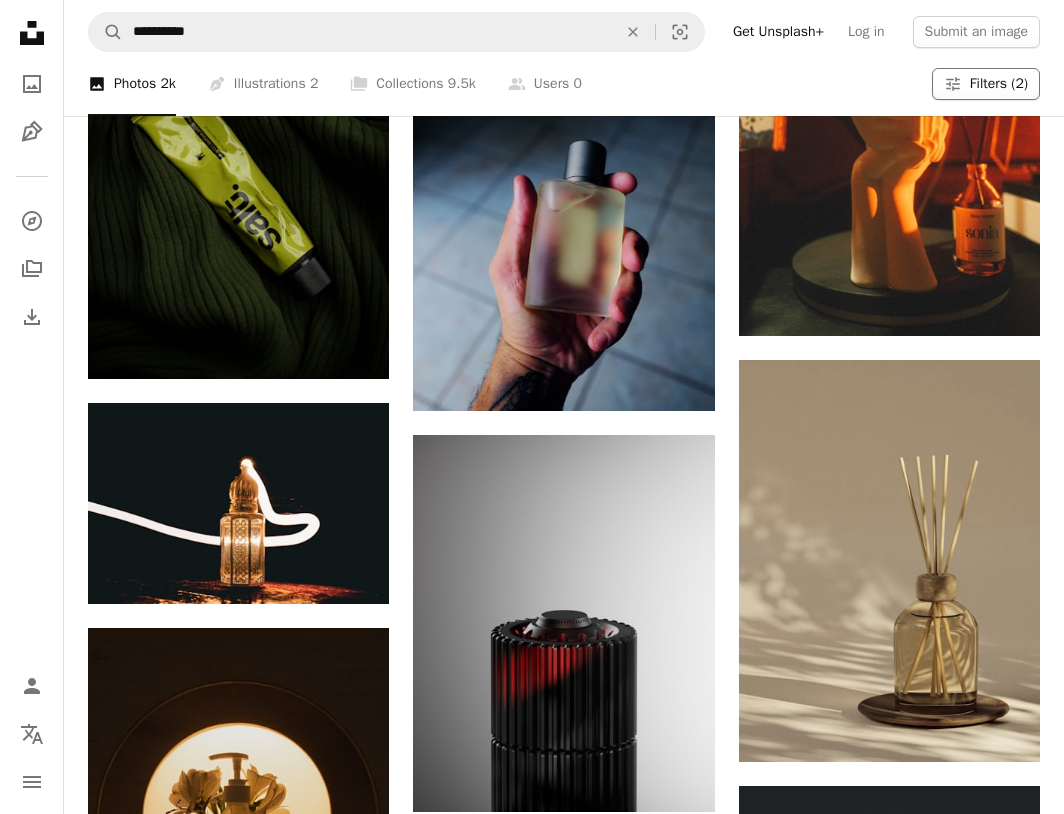 click on "Filters (2)" at bounding box center (999, 84) 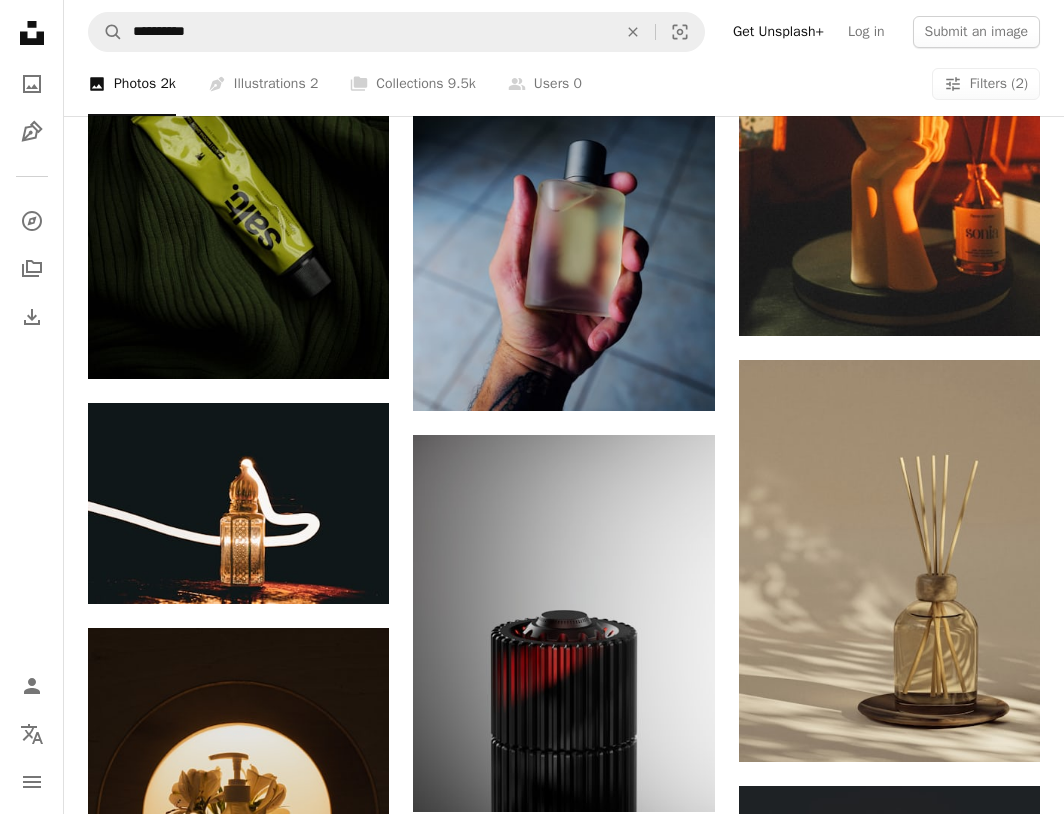click on "Landscape" at bounding box center [532, 3087] 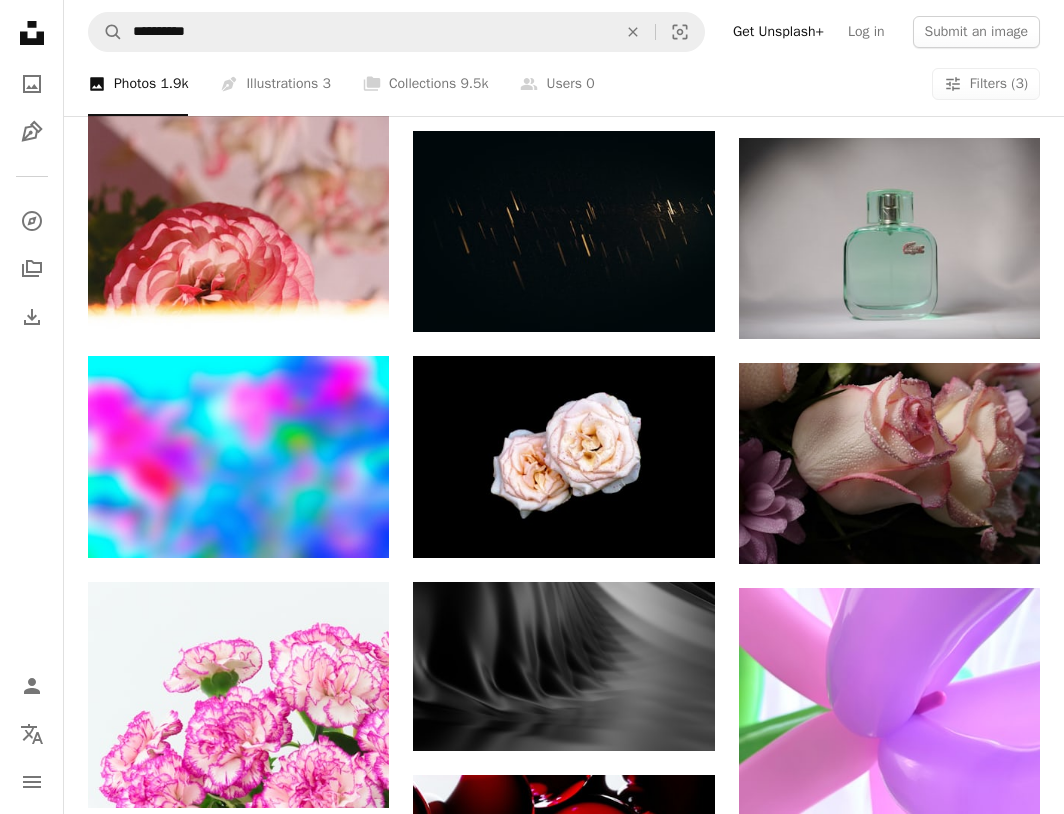 scroll, scrollTop: 1417, scrollLeft: 0, axis: vertical 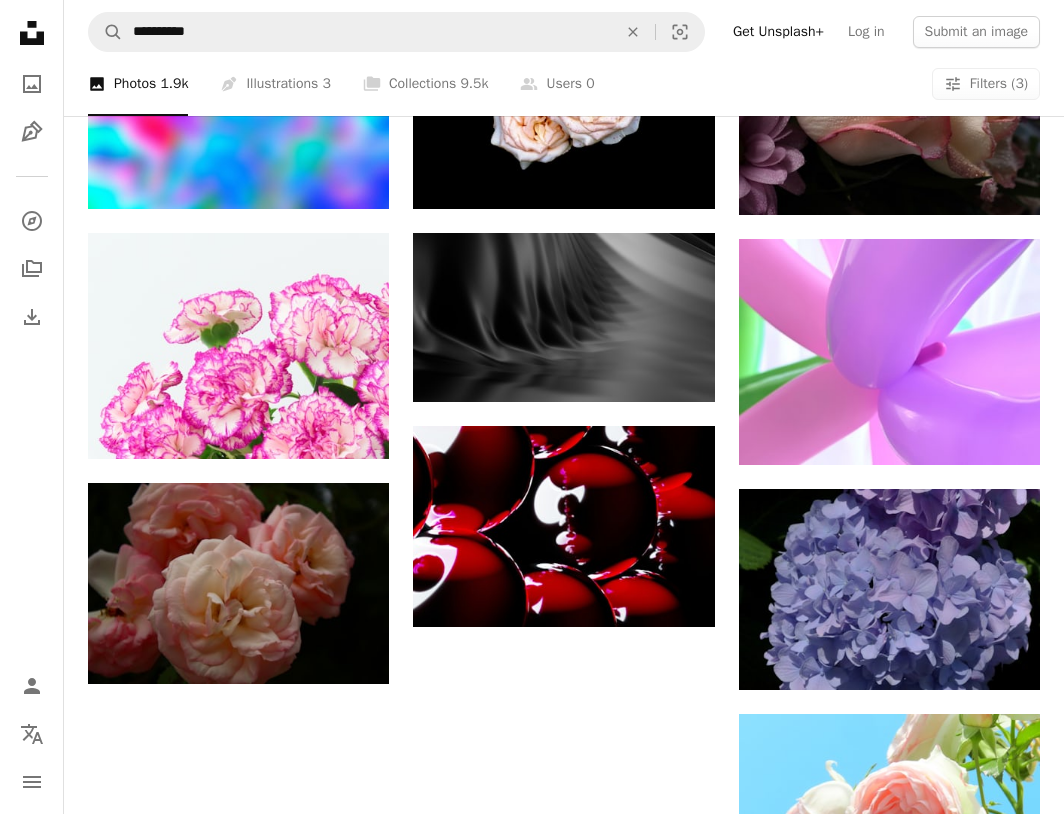 click on "Load more" at bounding box center (564, 1020) 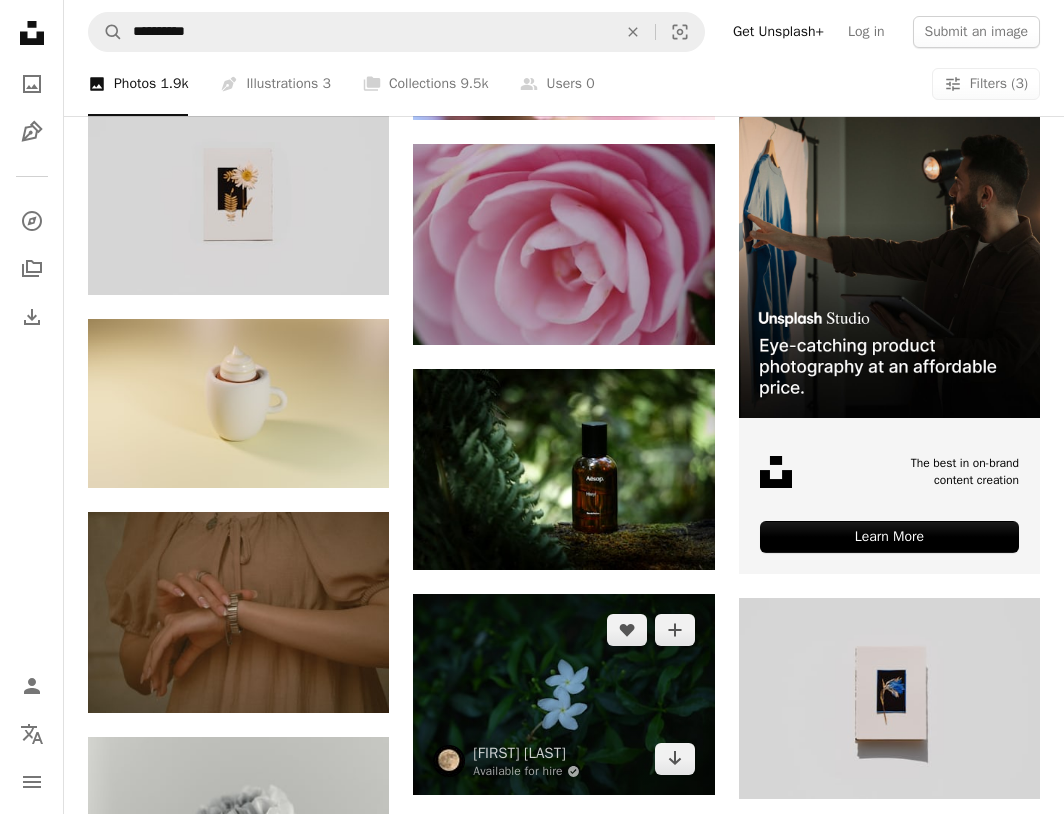 scroll, scrollTop: 4859, scrollLeft: 0, axis: vertical 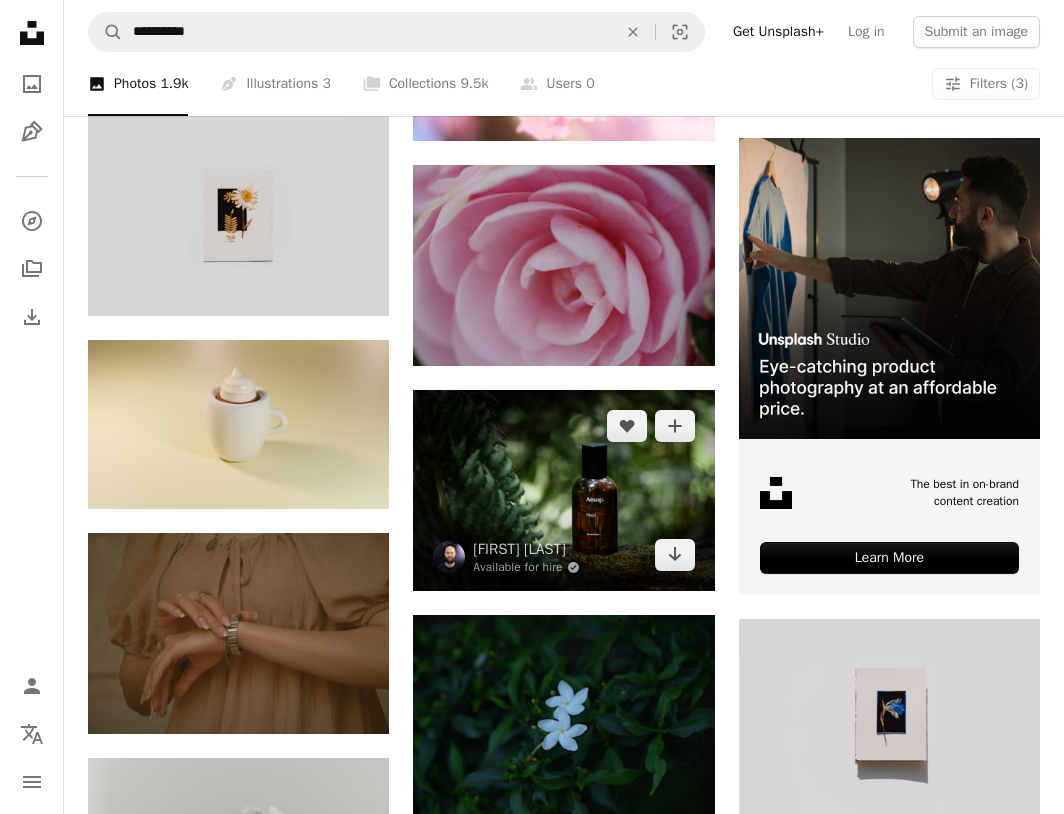 click at bounding box center [563, 490] 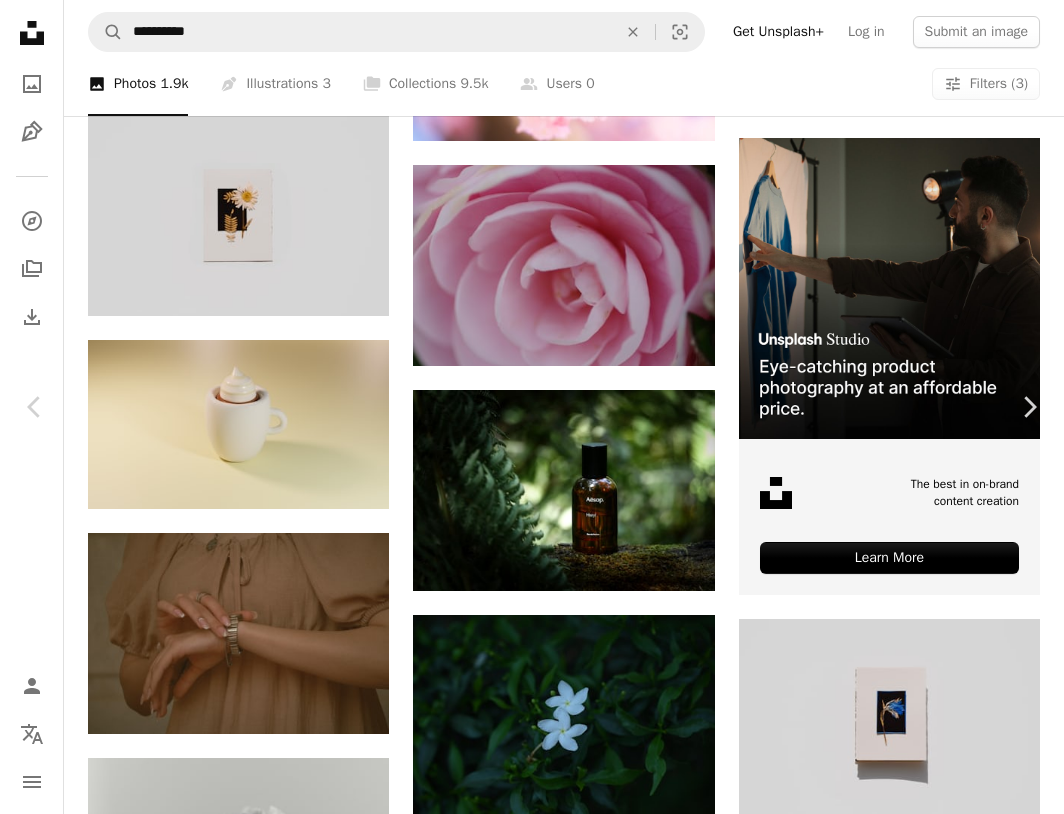 click 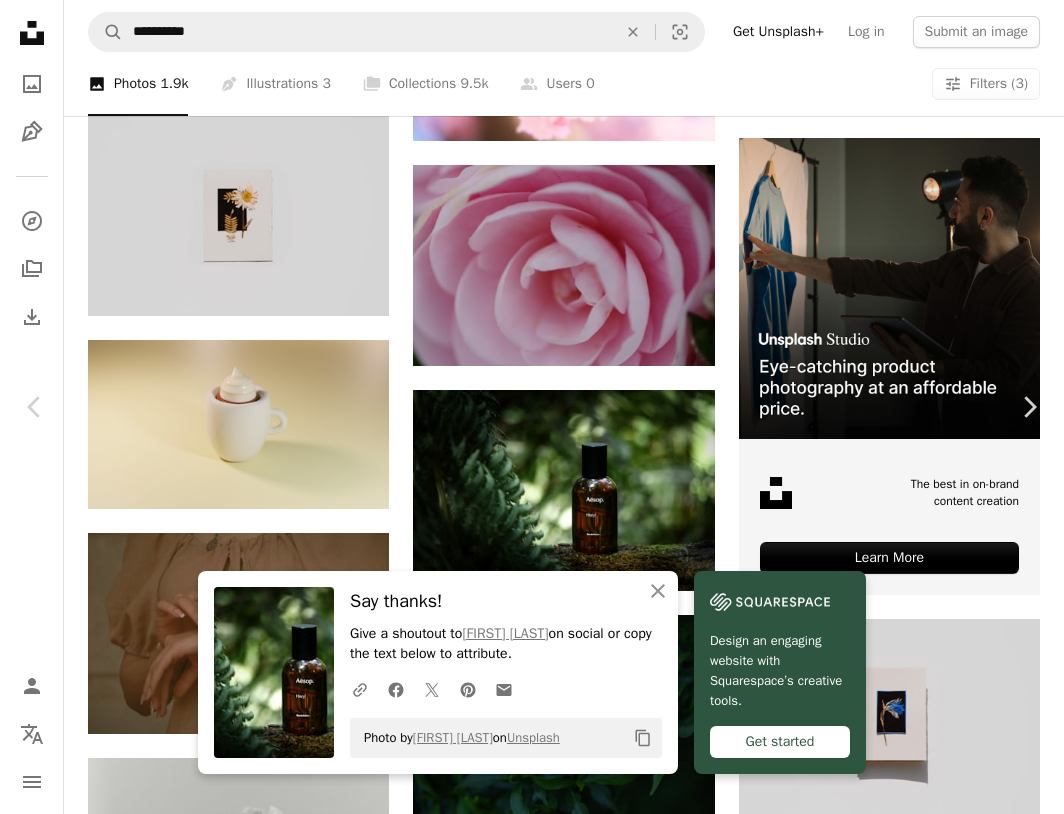 click on "A forward-right arrow Share Info icon Info More Actions Aesop Product Photoshoot – Perfume Bottle on Forest Log with Natural Light Calendar outlined Published on April 6, 2025 Camera Panasonic, DMC-FZ1000 Safety Free to use under the Unsplash License forest natural wellness product luxury minimal perfume self care bottle photoshoot shadows editorial organic foliage amber log apothecary soft light aesop clean beauty HD Wallpapers Browse premium related images on iStock | View more on iStock" at bounding box center [532, 4853] 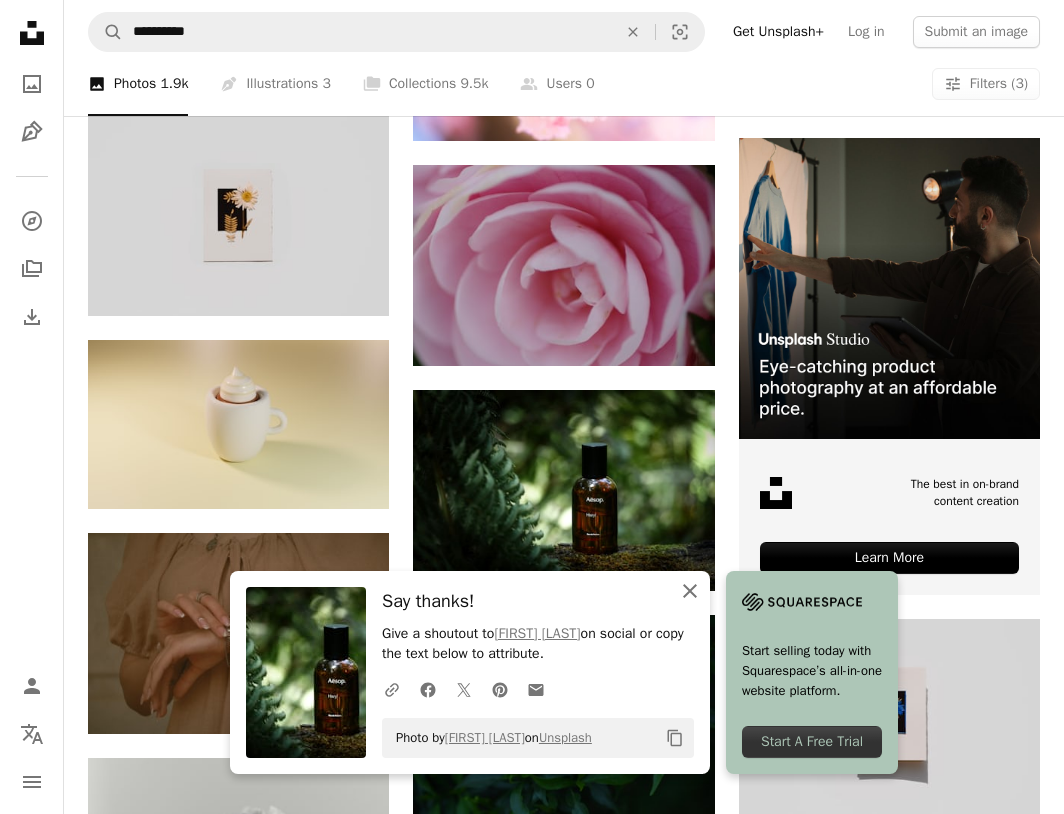click 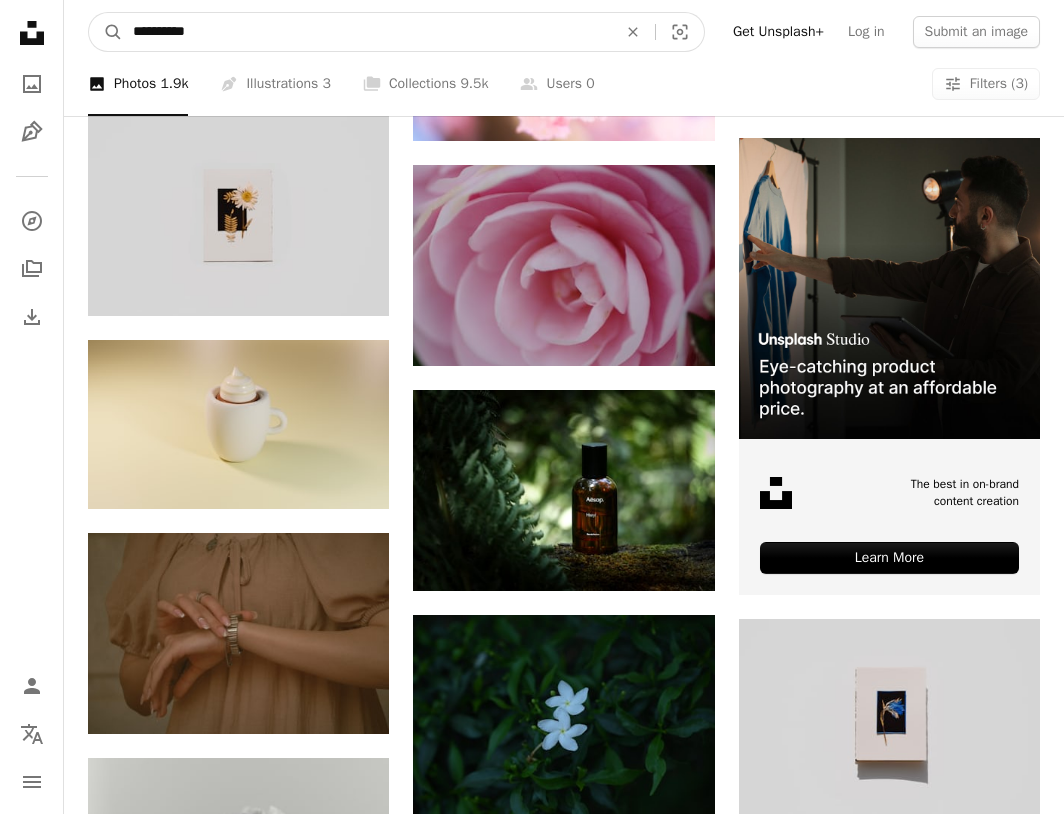 click on "**********" at bounding box center [367, 32] 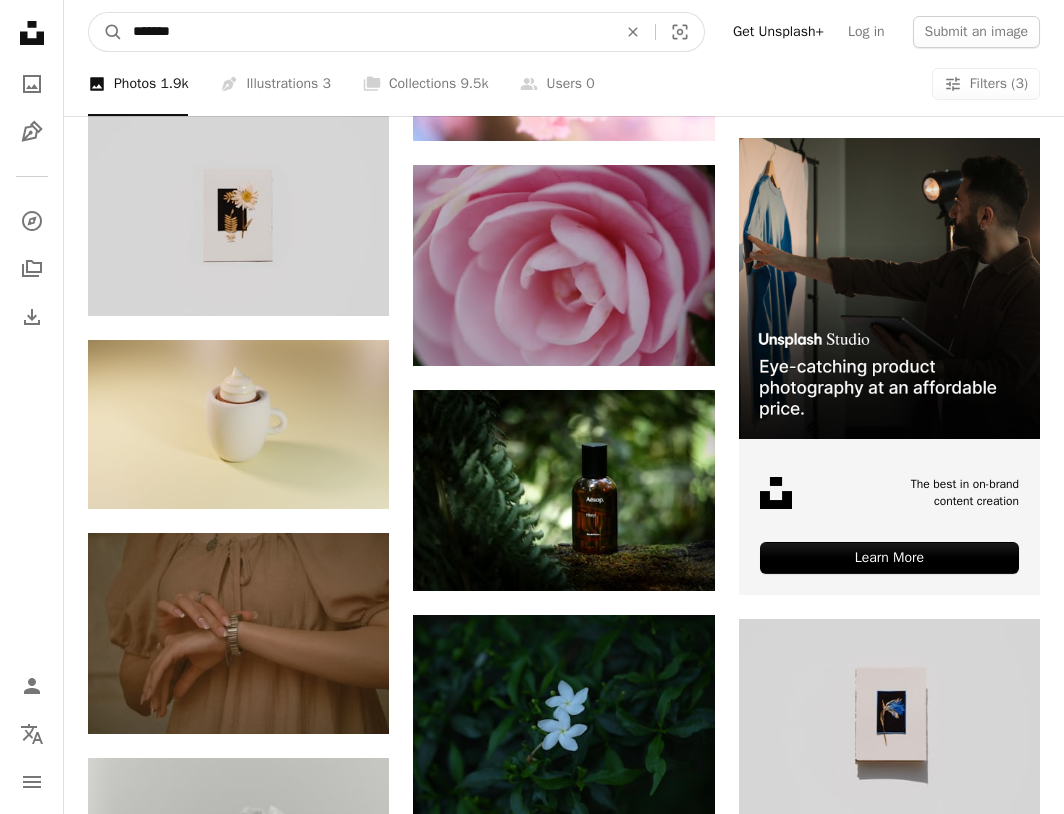 type on "******" 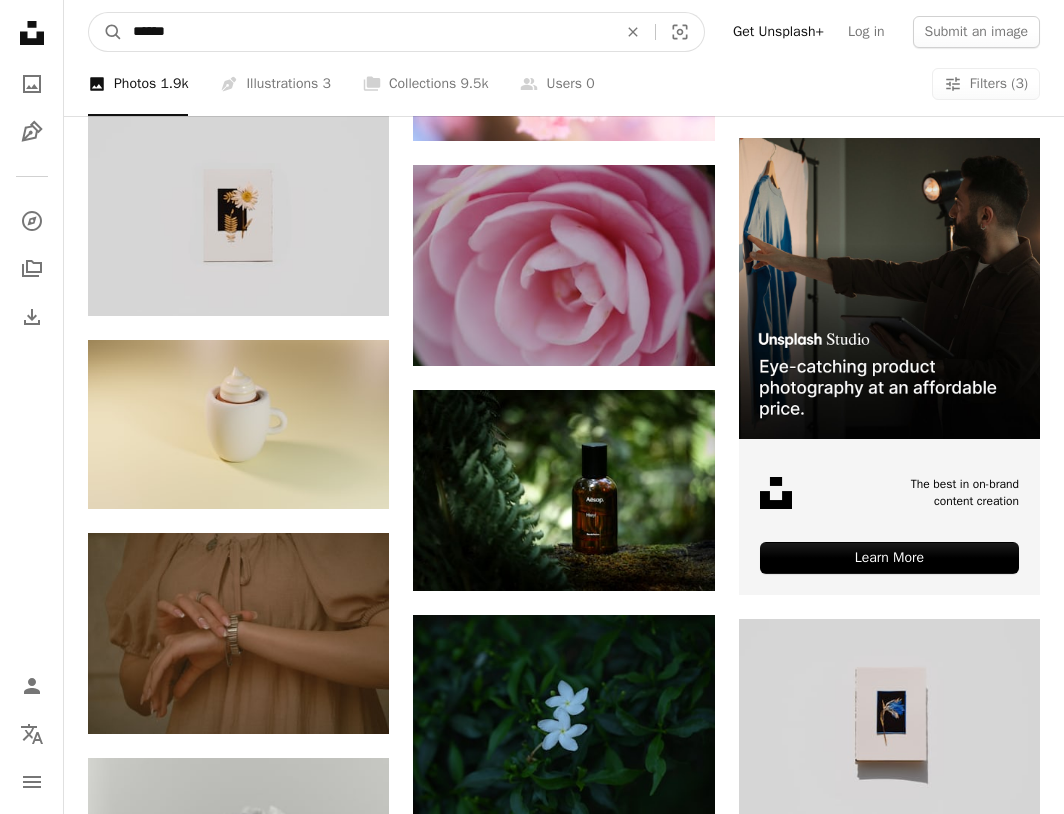 click on "A magnifying glass" at bounding box center (106, 32) 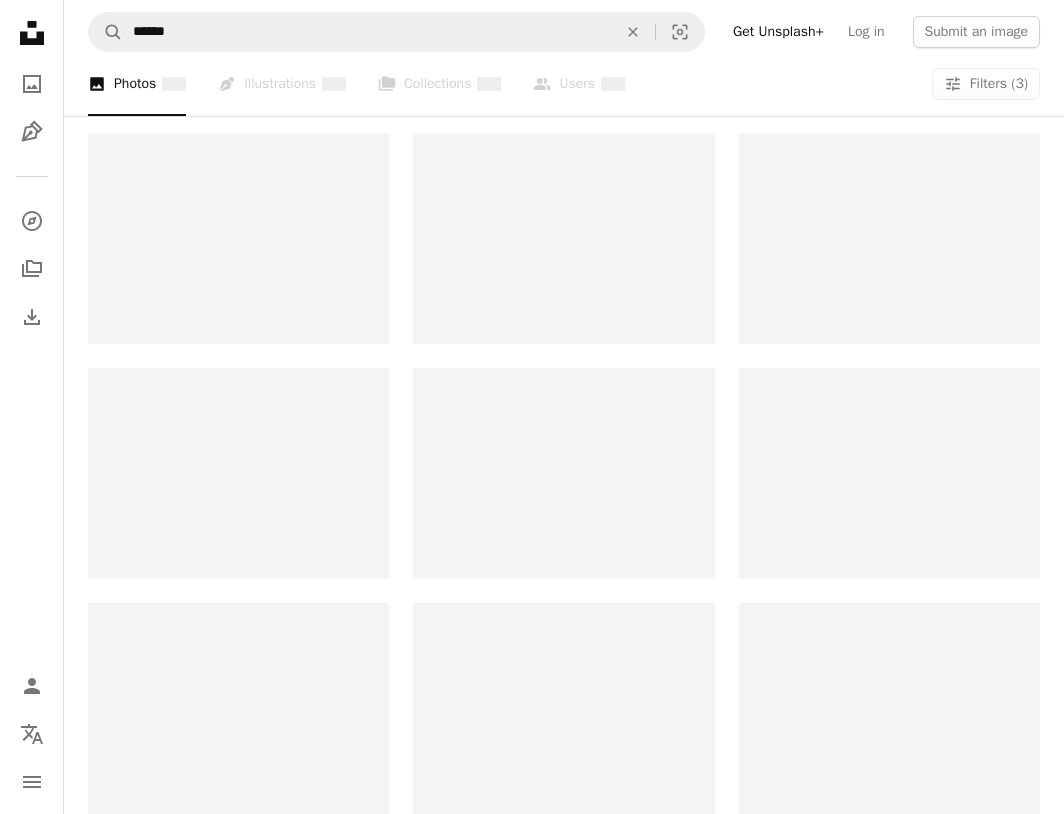 scroll, scrollTop: 0, scrollLeft: 0, axis: both 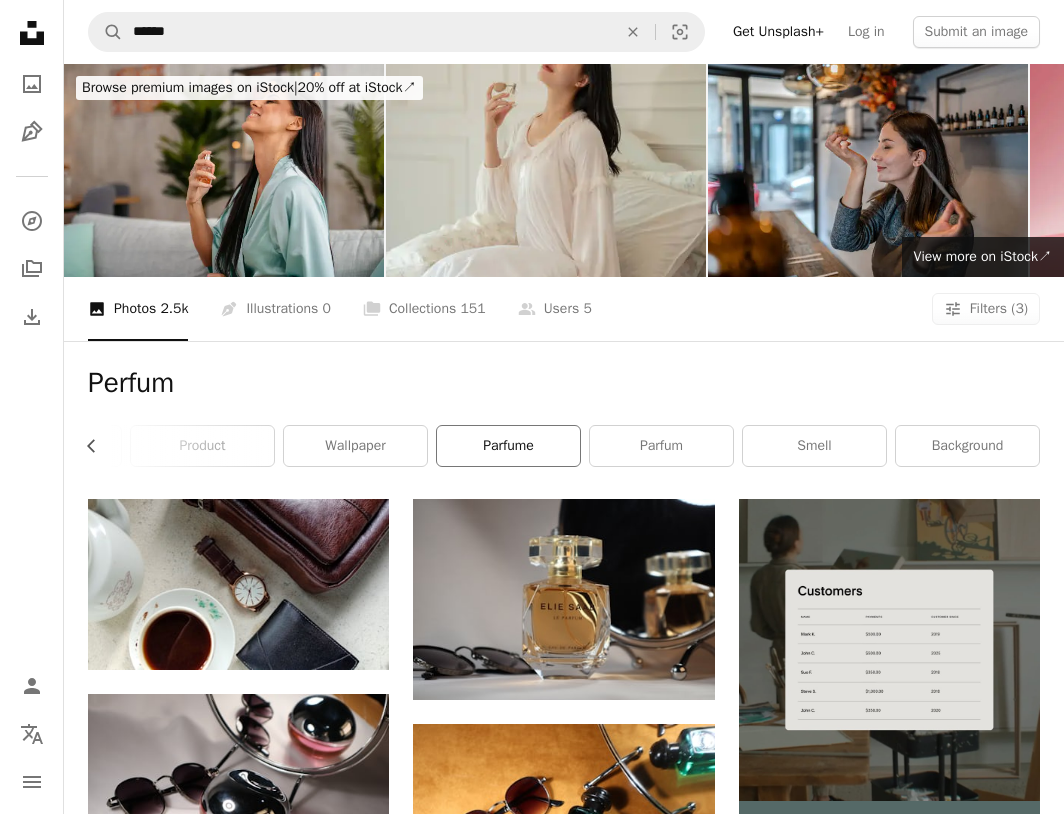 click on "parfume" at bounding box center (508, 446) 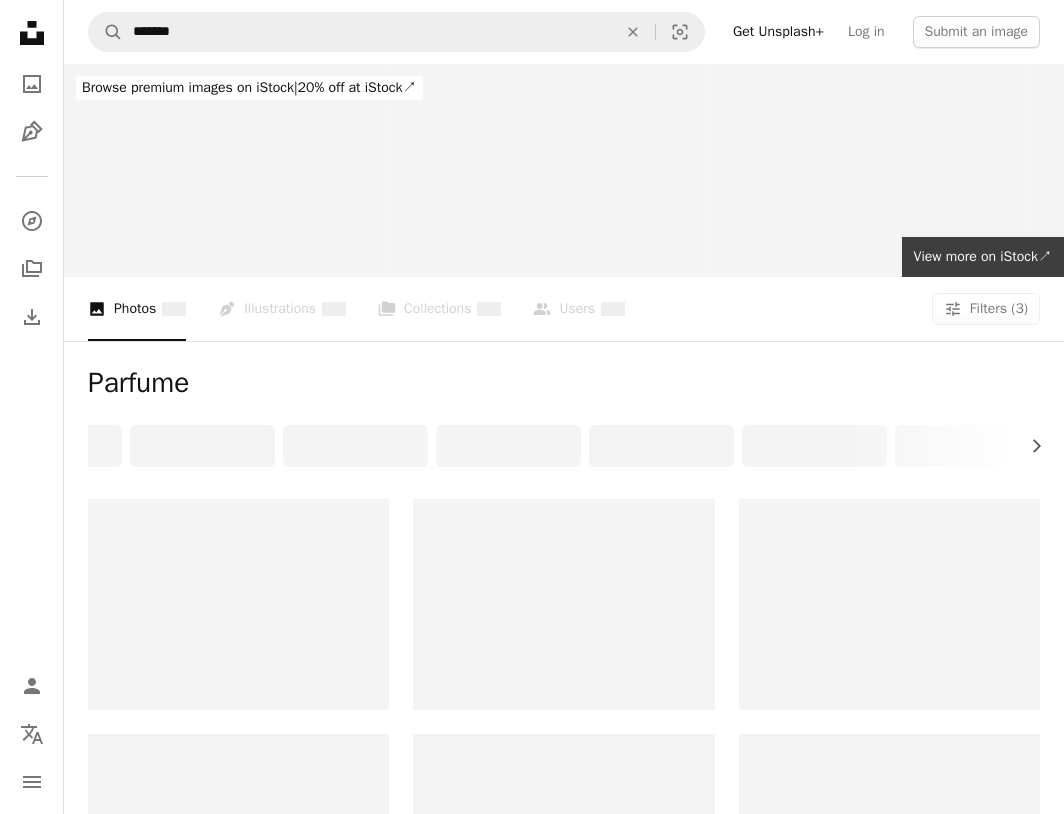 scroll, scrollTop: 0, scrollLeft: 0, axis: both 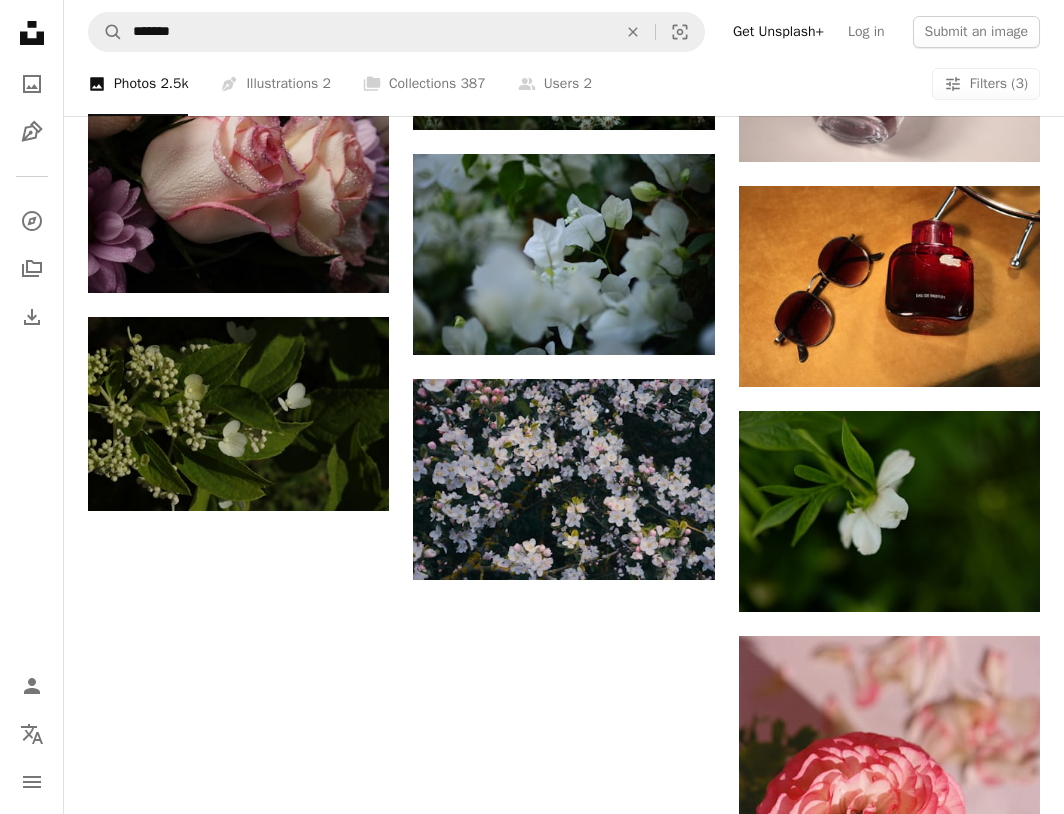 click on "Load more" at bounding box center [564, 942] 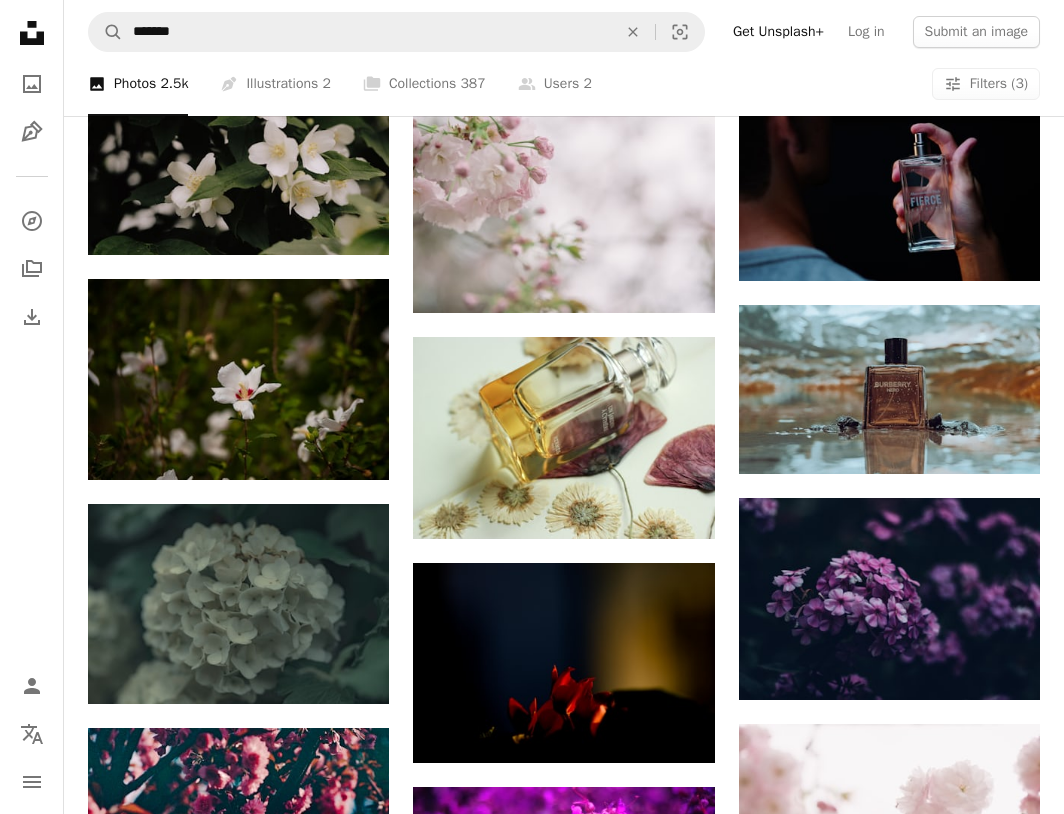 scroll, scrollTop: 4522, scrollLeft: 0, axis: vertical 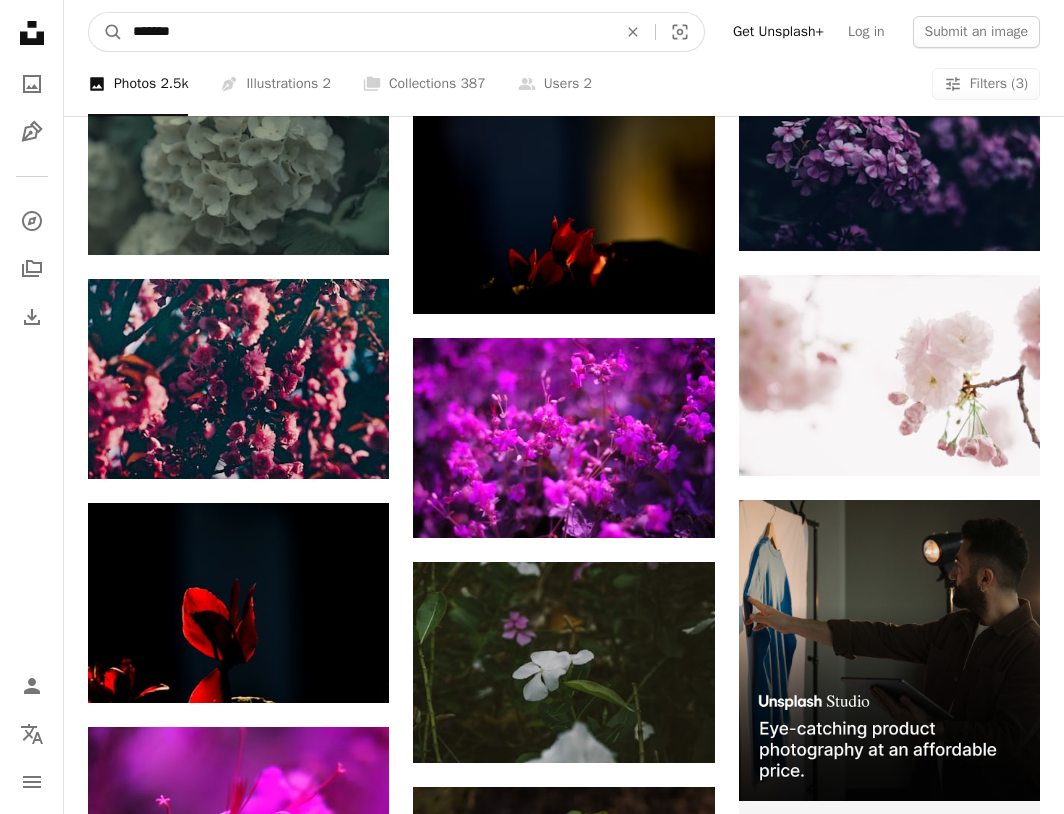 click on "*******" at bounding box center (367, 32) 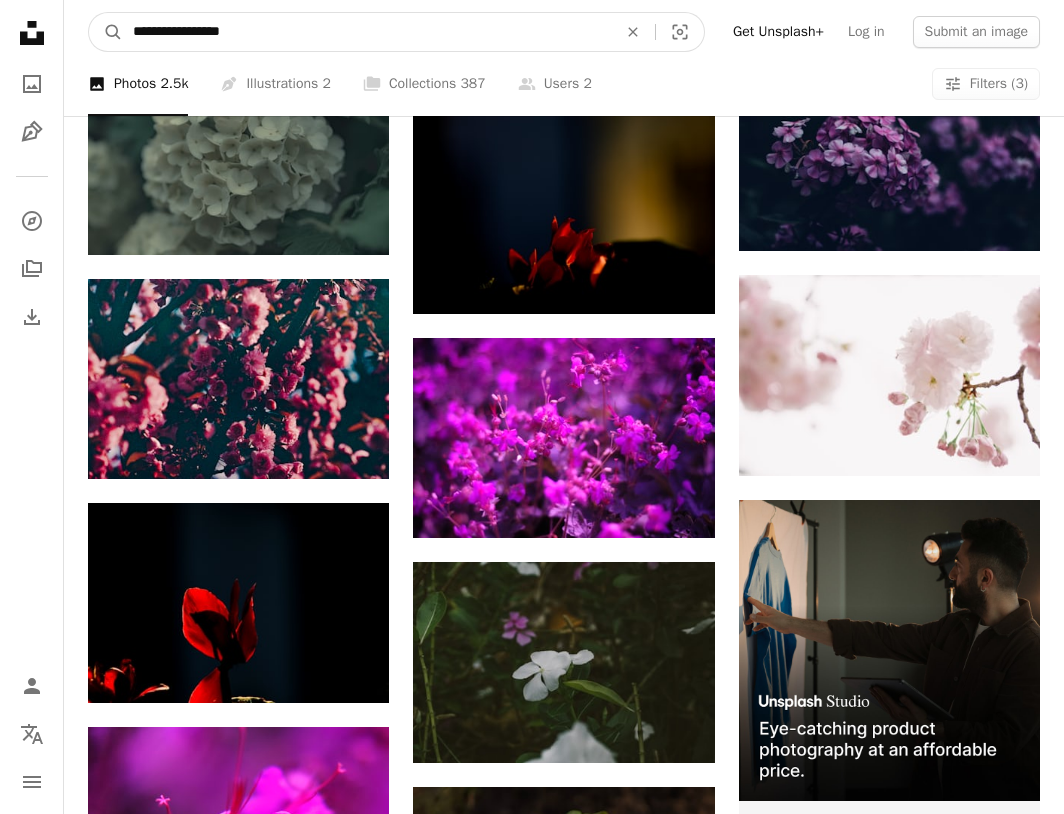 type on "**********" 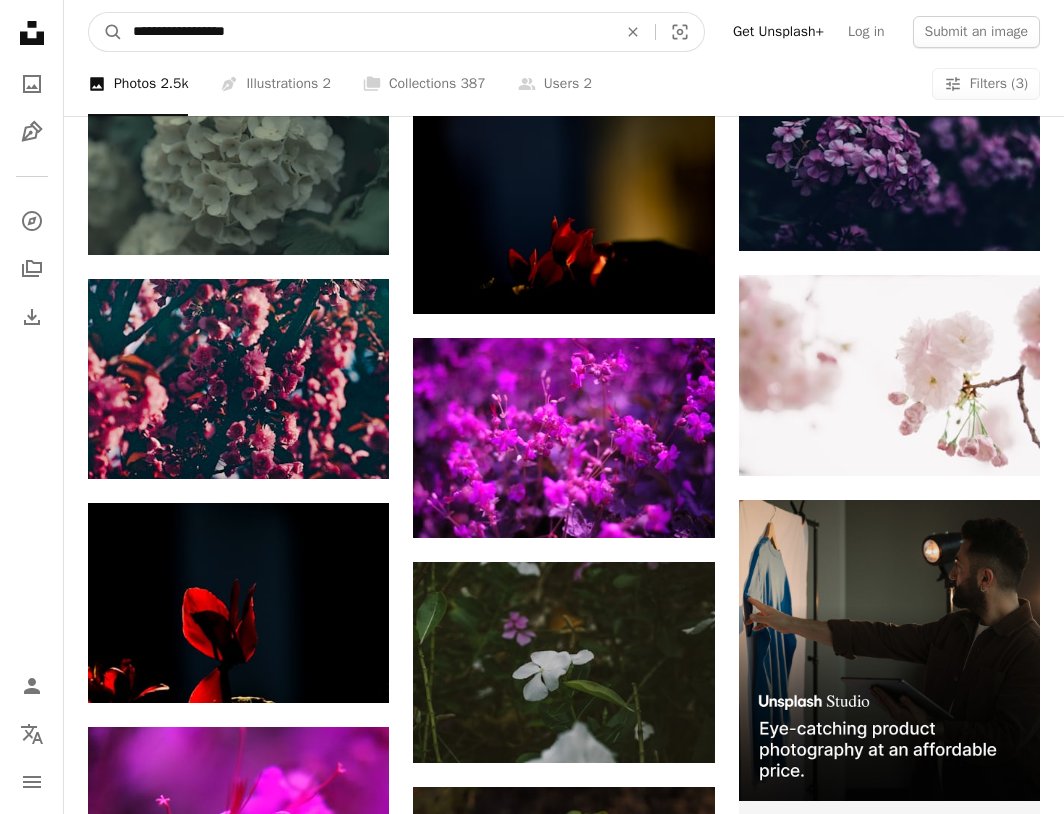 click on "A magnifying glass" at bounding box center [106, 32] 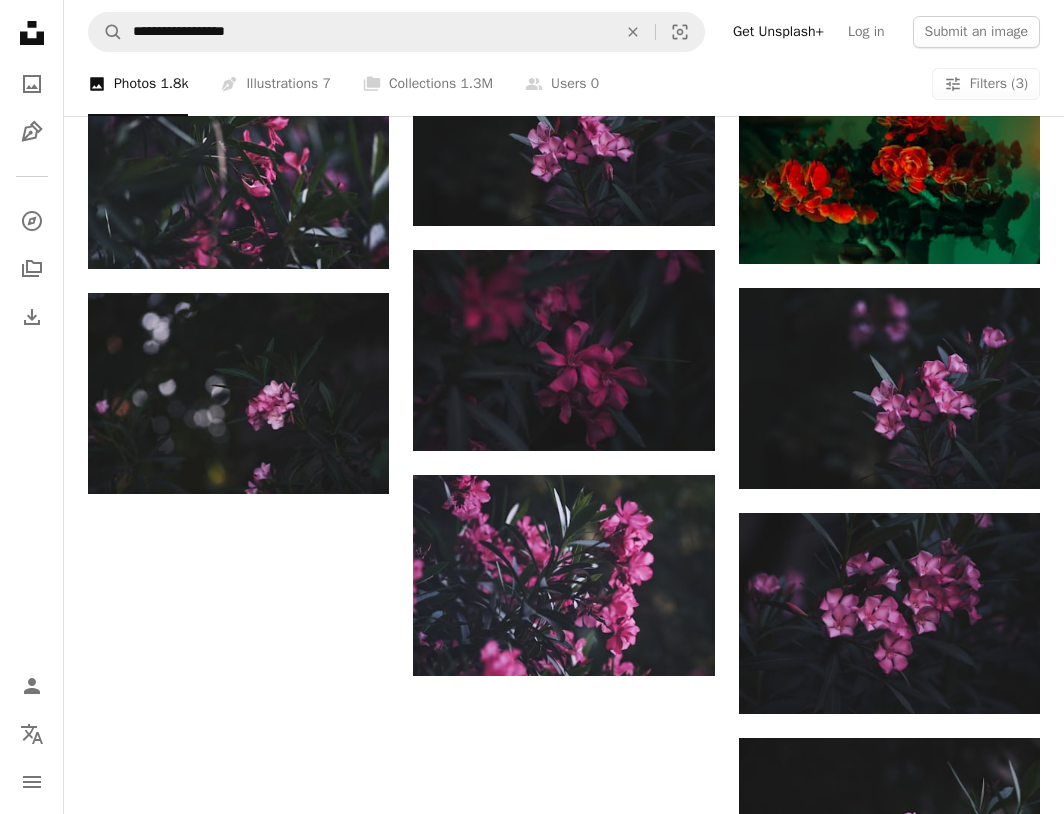 scroll, scrollTop: 1471, scrollLeft: 0, axis: vertical 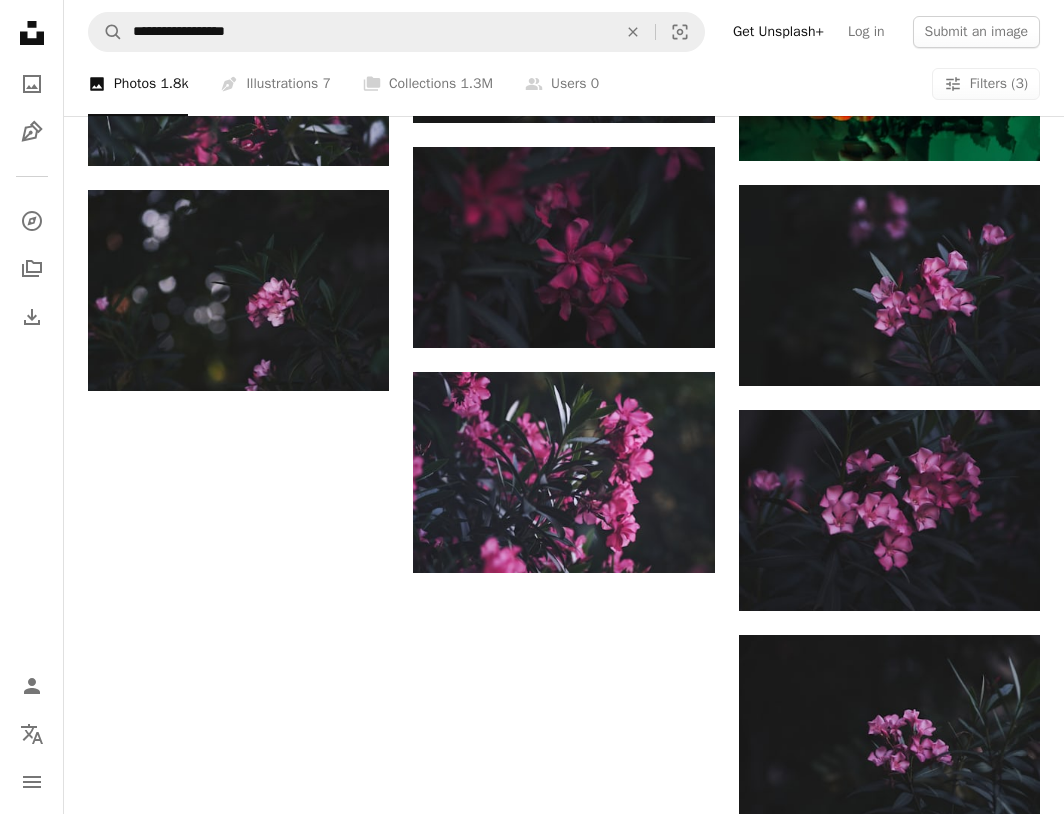 click on "Load more" at bounding box center (564, 1141) 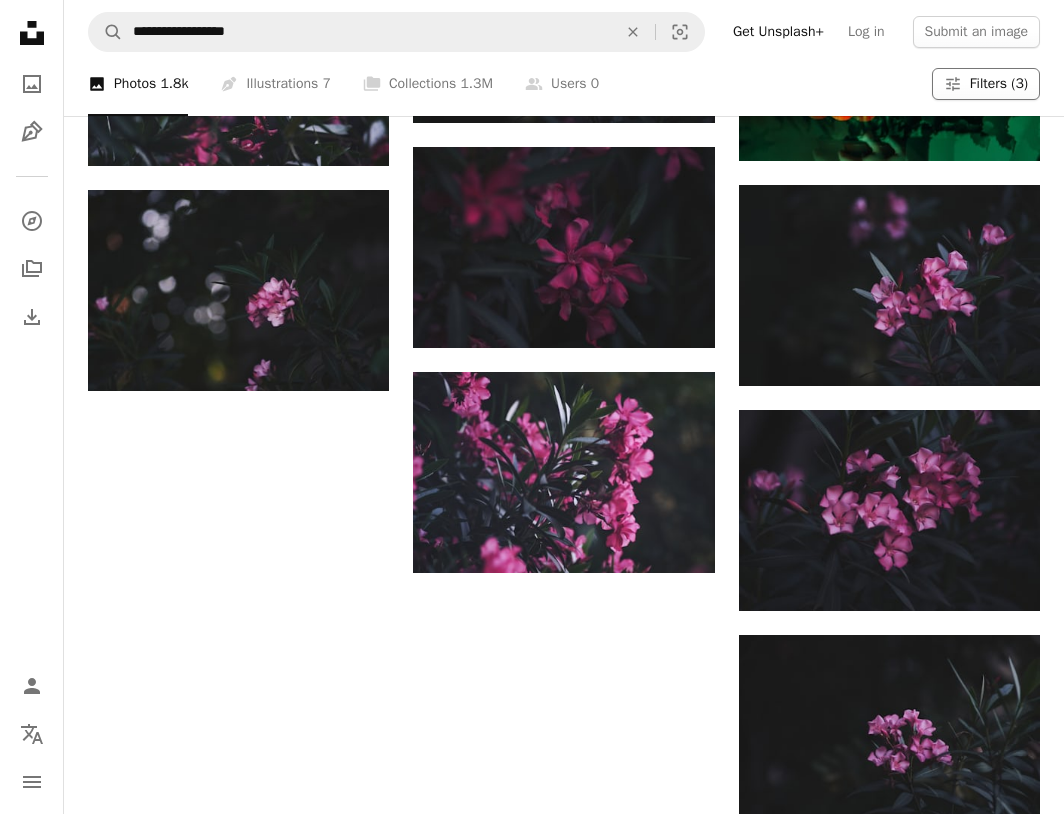 click on "Filters Filters (3)" at bounding box center [986, 84] 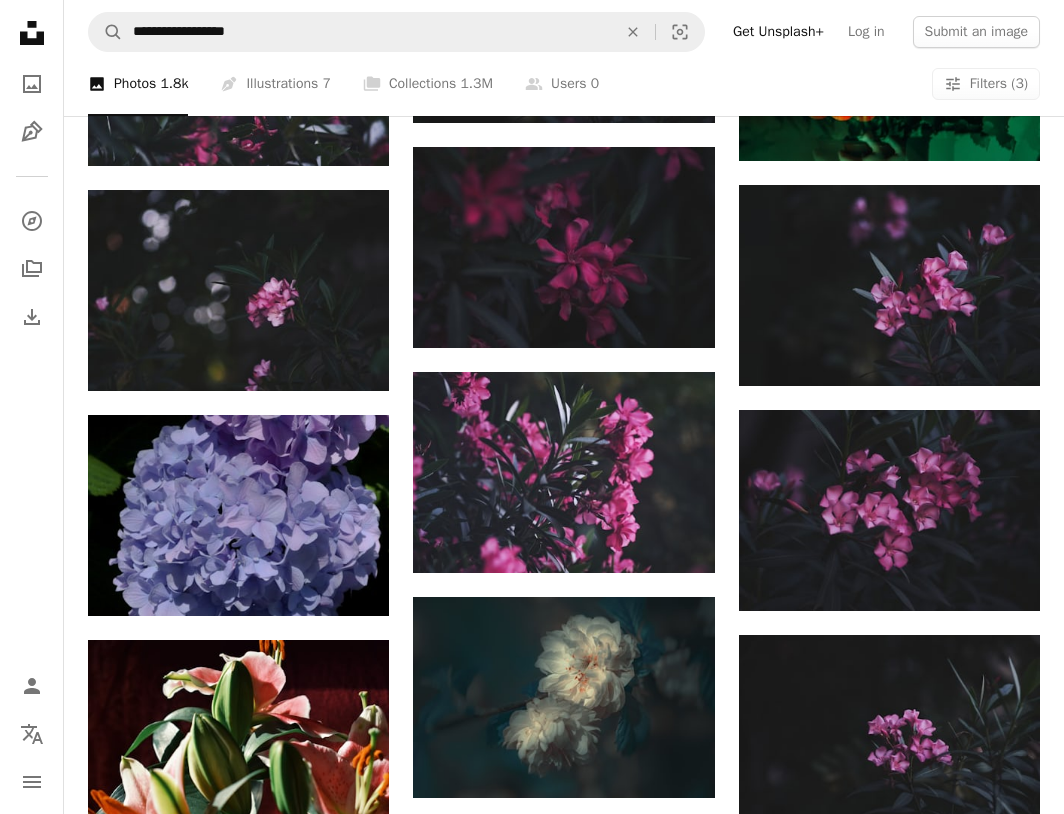 click on "Relevance" at bounding box center [532, 3430] 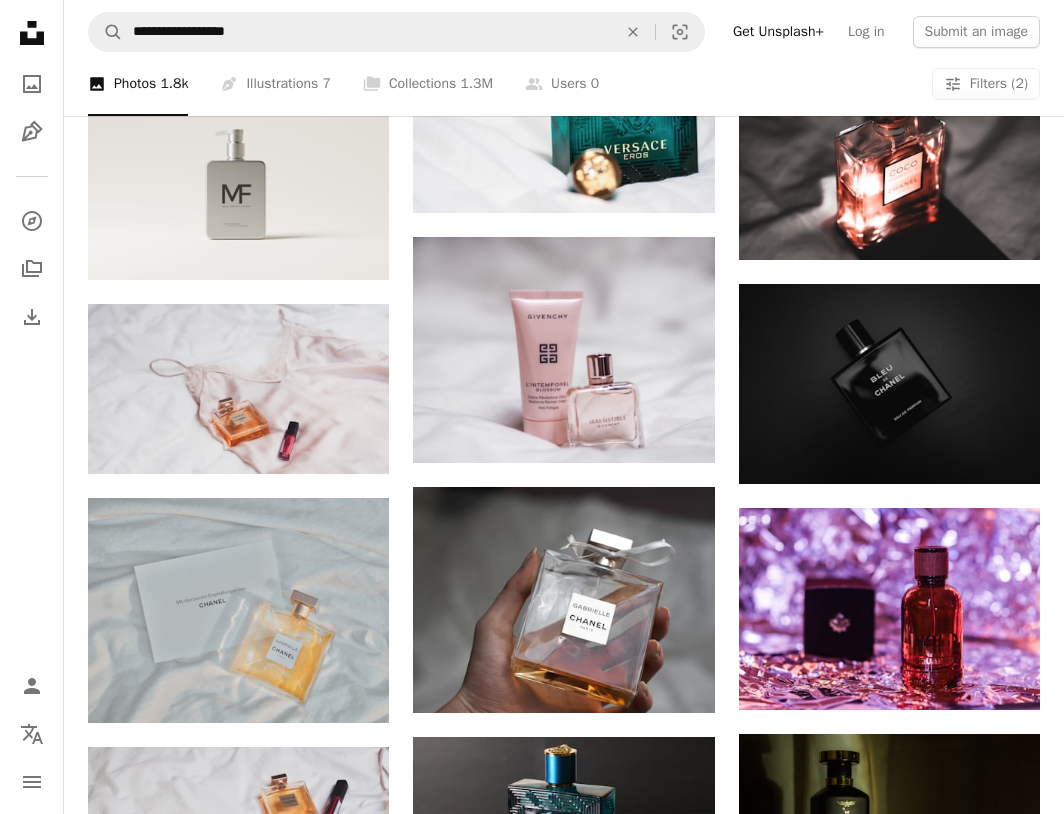 scroll, scrollTop: 6758, scrollLeft: 0, axis: vertical 